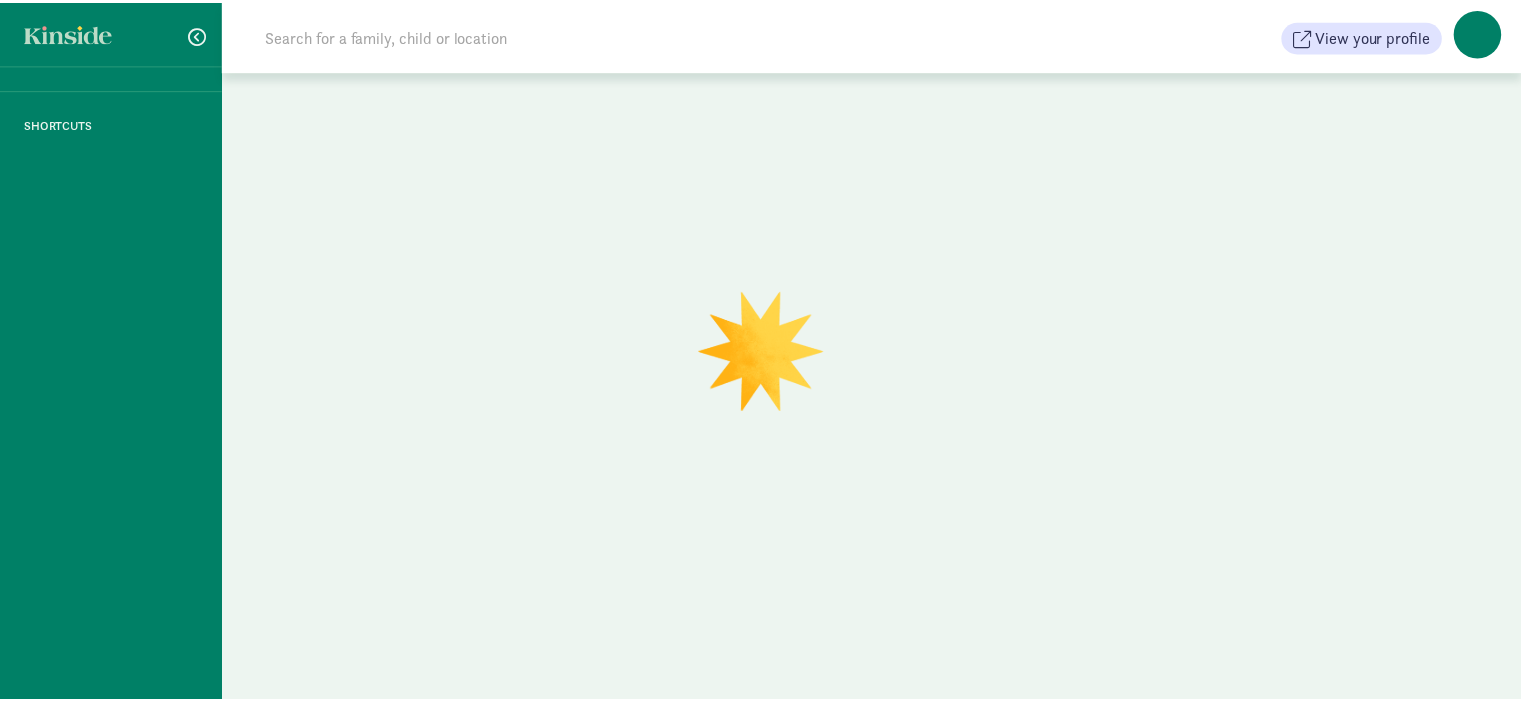 scroll, scrollTop: 0, scrollLeft: 0, axis: both 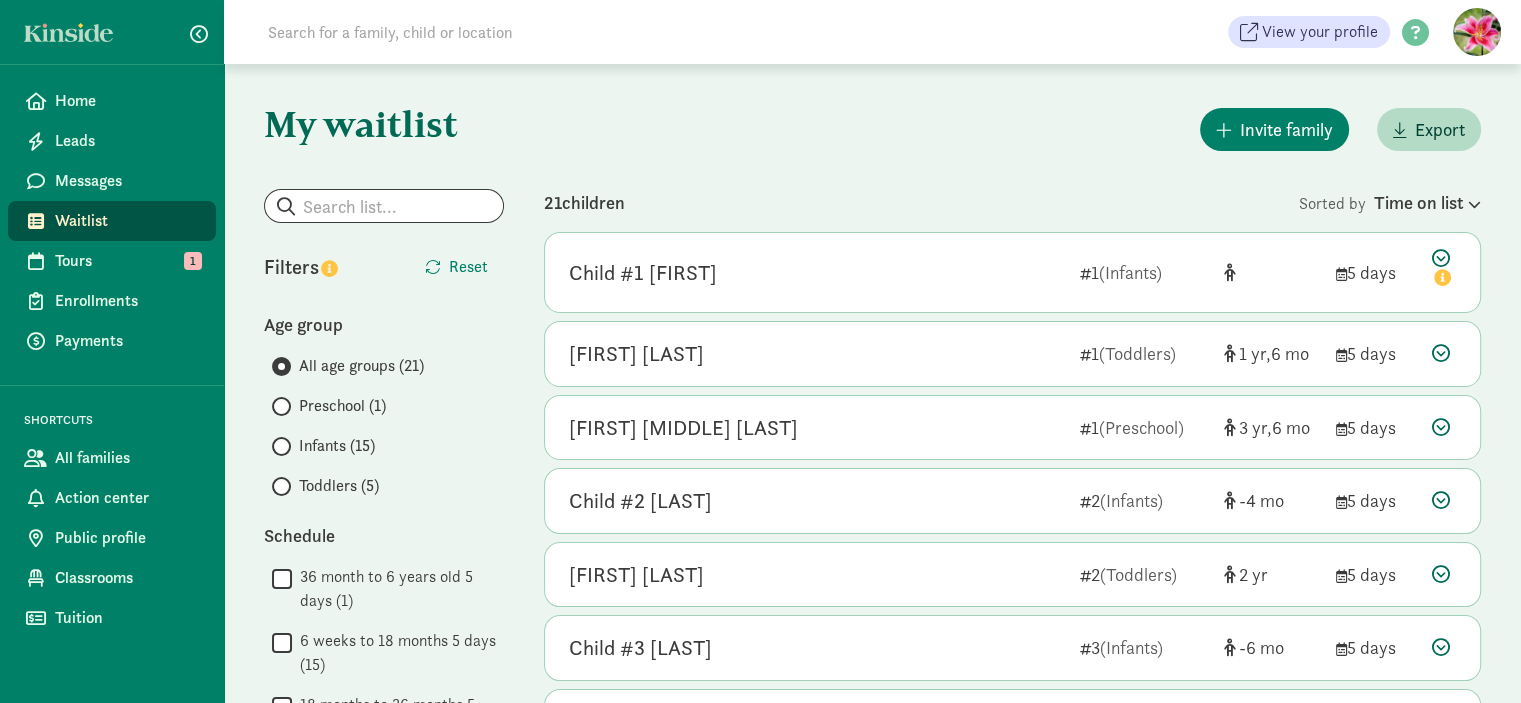 click on "Infants (15)" at bounding box center (337, 446) 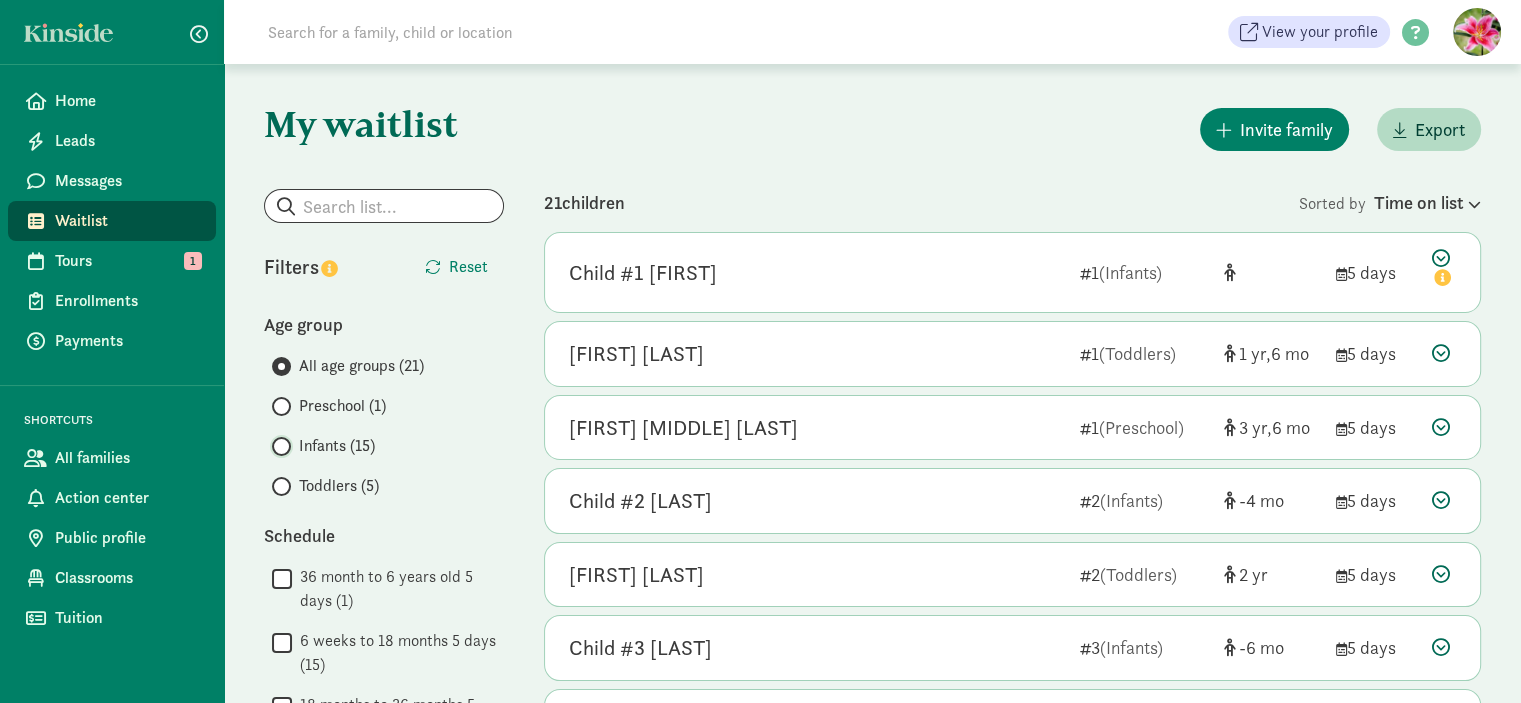 click on "Infants (15)" at bounding box center [278, 446] 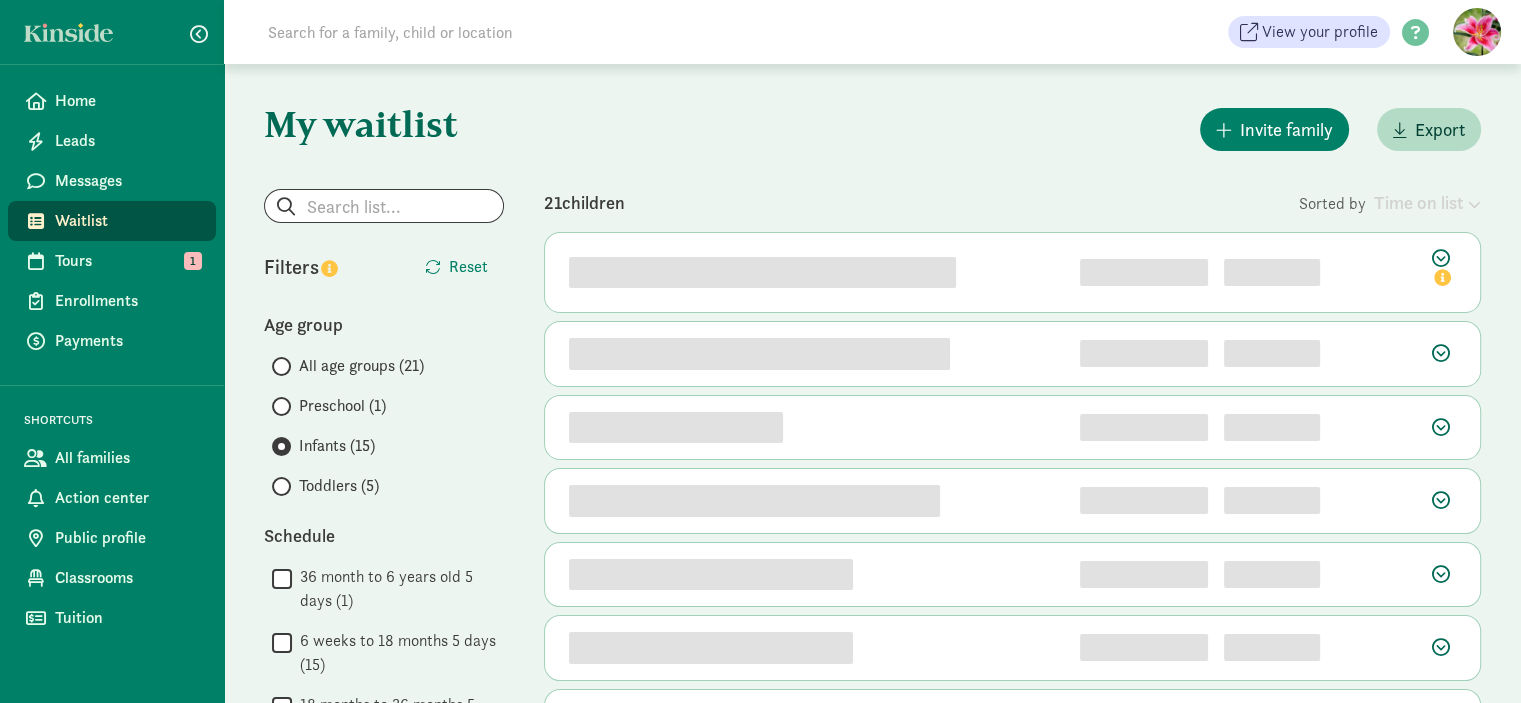 click on "My waitlist
Invite family
Export                   Show filters   Infants        Reset                   Filters     Reset   Age group       All age groups (21)
Preschool (1)
Infants (15)
Toddlers (5)
Schedule        36 month to 6 years old 5 days (1)
   6 weeks to 18 months 5 days (15)
   18 months to 36 months 5 days (5)
Status        Active (21)
   Deleted (193)
Show
filters with 0 results
Tour status        Not scheduled (20)
   Completed (1)
Show
filters with 0 results
Custom questions        Answered YES to "Do you have a child already enrolled in our Program?" (3)
Subsidies        Colorado Child Care Assistance Program (3)
Show
filters with 0 results
21  children
Sorted by
Time on list             1" 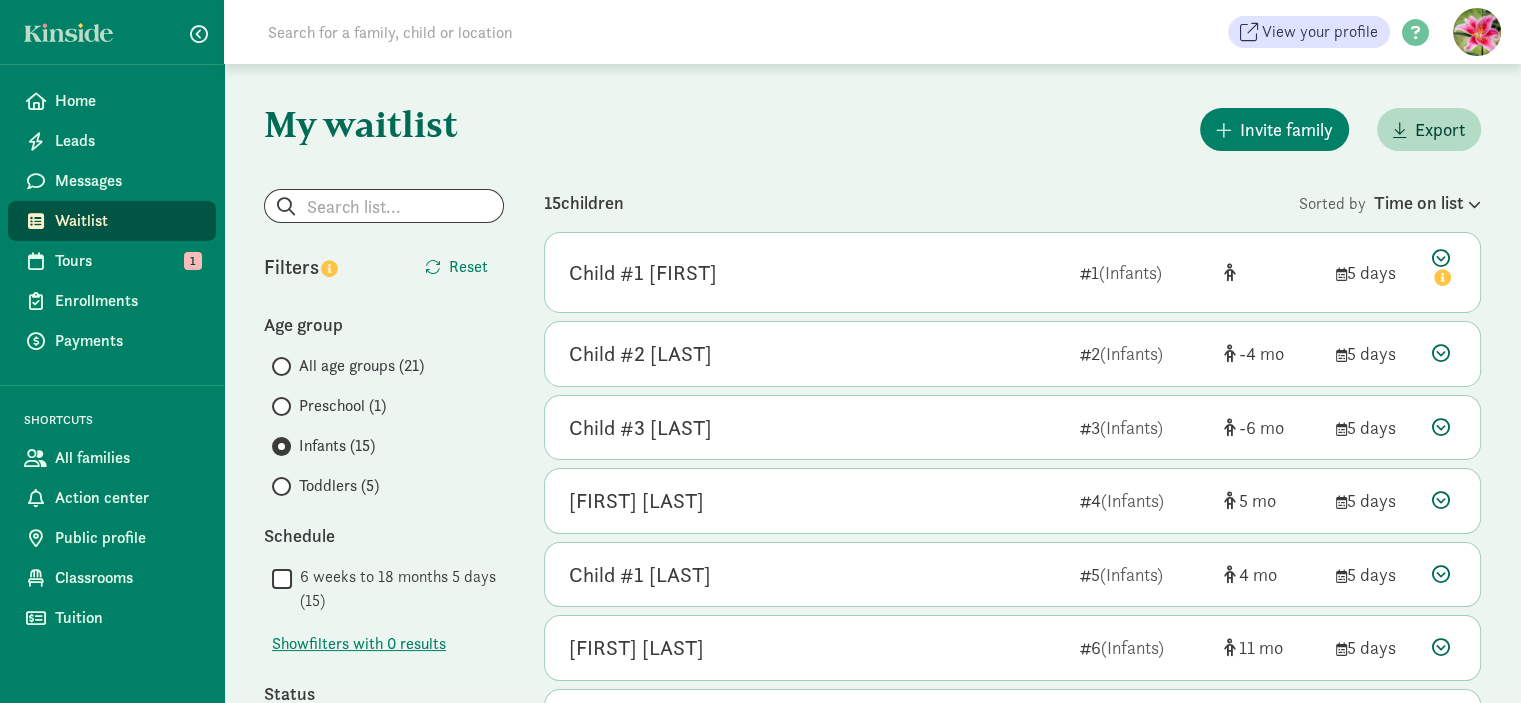 click on "My waitlist
Invite family
Export                   Show filters   Infants        Reset                   Filters     Reset   Age group       All age groups (21)
Preschool (1)
Infants (15)
Toddlers (5)
Schedule        6 weeks to 18 months 5 days (15)
Show
filters with 0 results
Status        Active (15)
   Deleted (50)
Show
filters with 0 results
Tour status        Not scheduled (14)
   Completed (1)
Show
filters with 0 results
Custom questions        Answered YES to "Do you have a child already enrolled in our Program?" (3)
Subsidies        Colorado Child Care Assistance Program (1)
Show
filters with 0 results
15  children
Sorted by
Time on list      Child #1 Jacob        1  (Infants)        5 days     Child details     Edit" 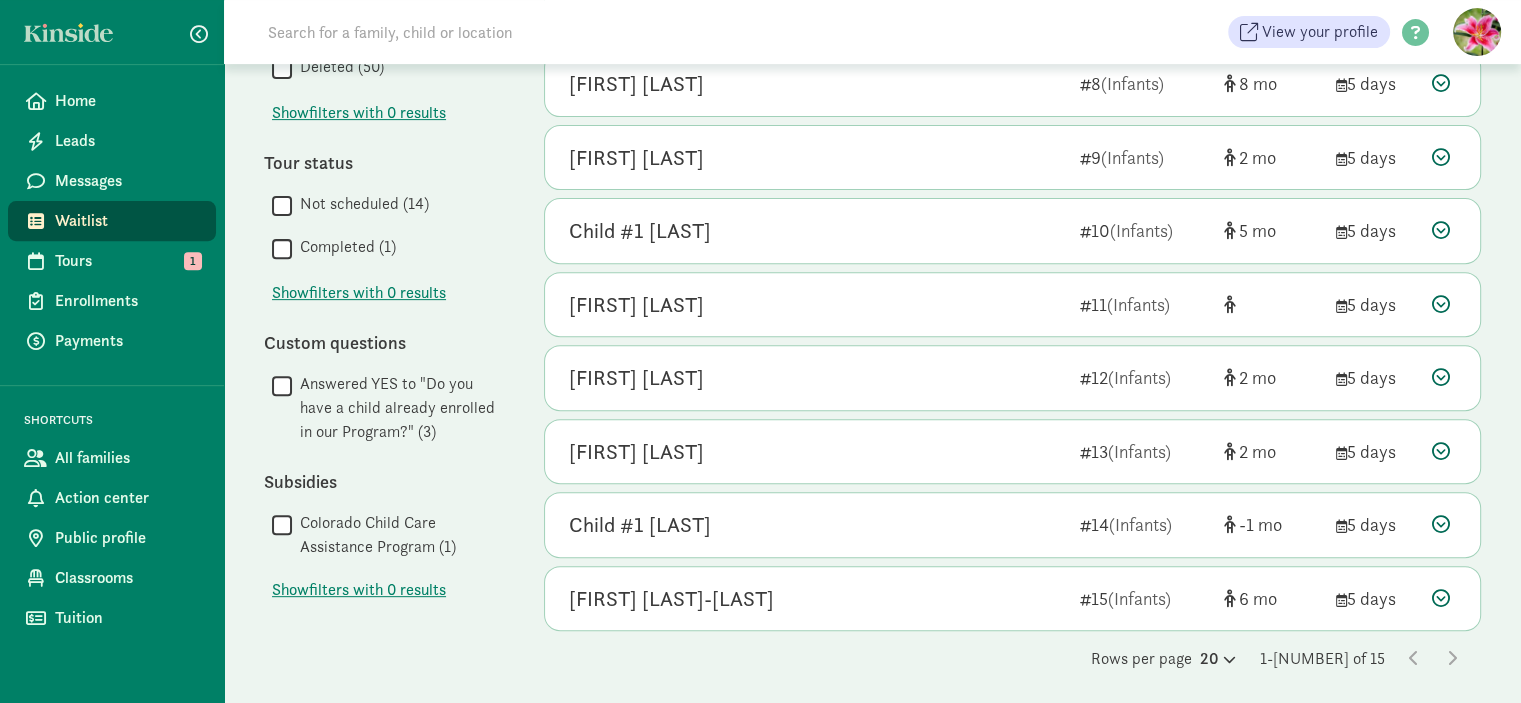 scroll, scrollTop: 713, scrollLeft: 0, axis: vertical 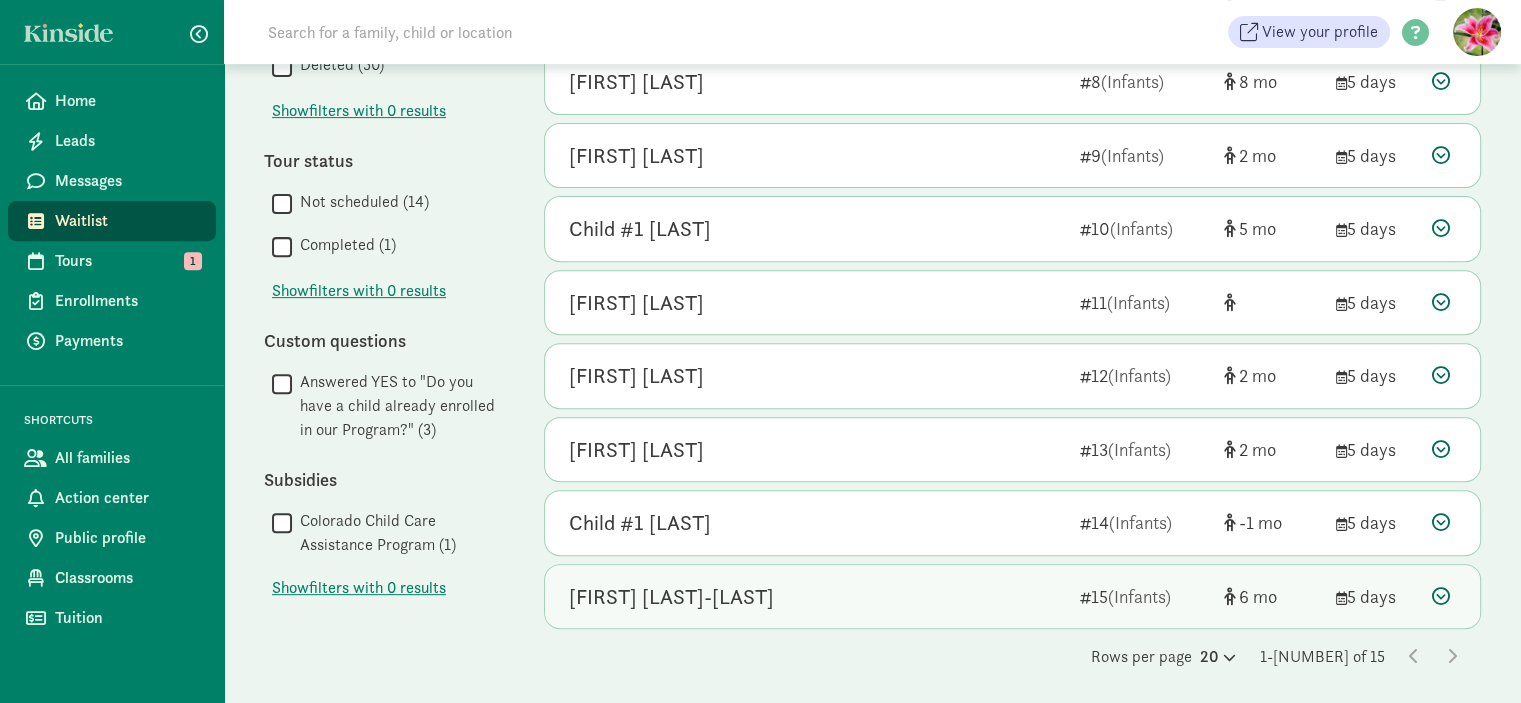 click on "Walker Heckathorn-Swain" at bounding box center [671, 597] 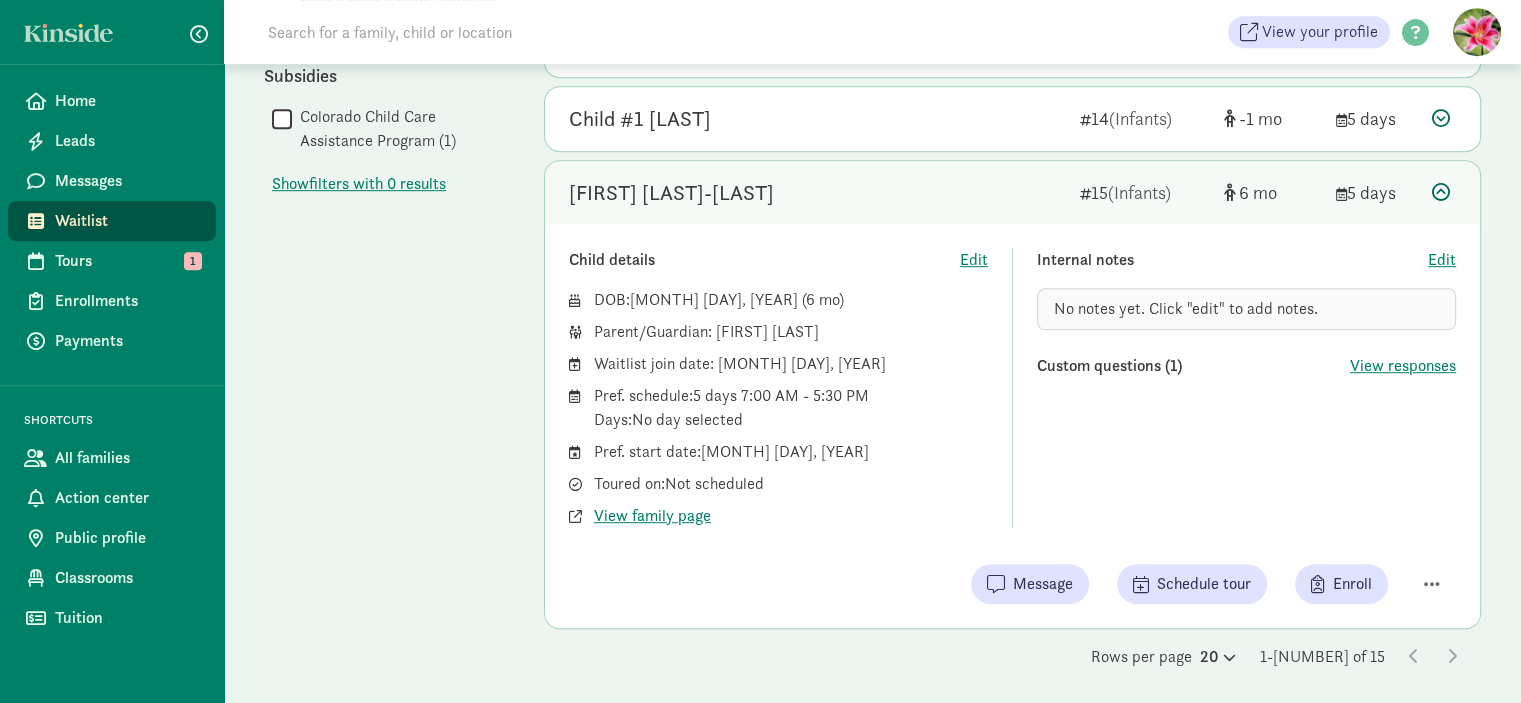 scroll, scrollTop: 1077, scrollLeft: 0, axis: vertical 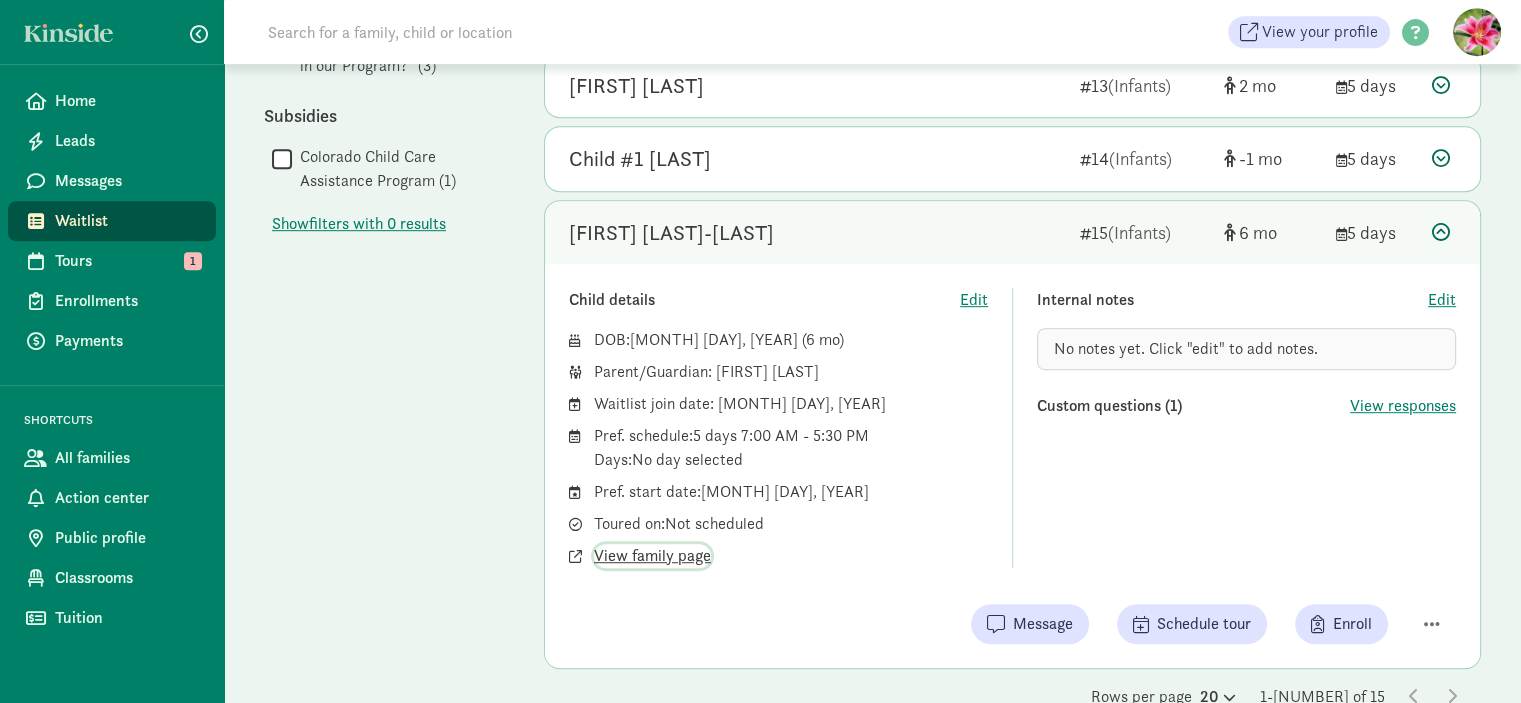 click on "View family page" at bounding box center [652, 556] 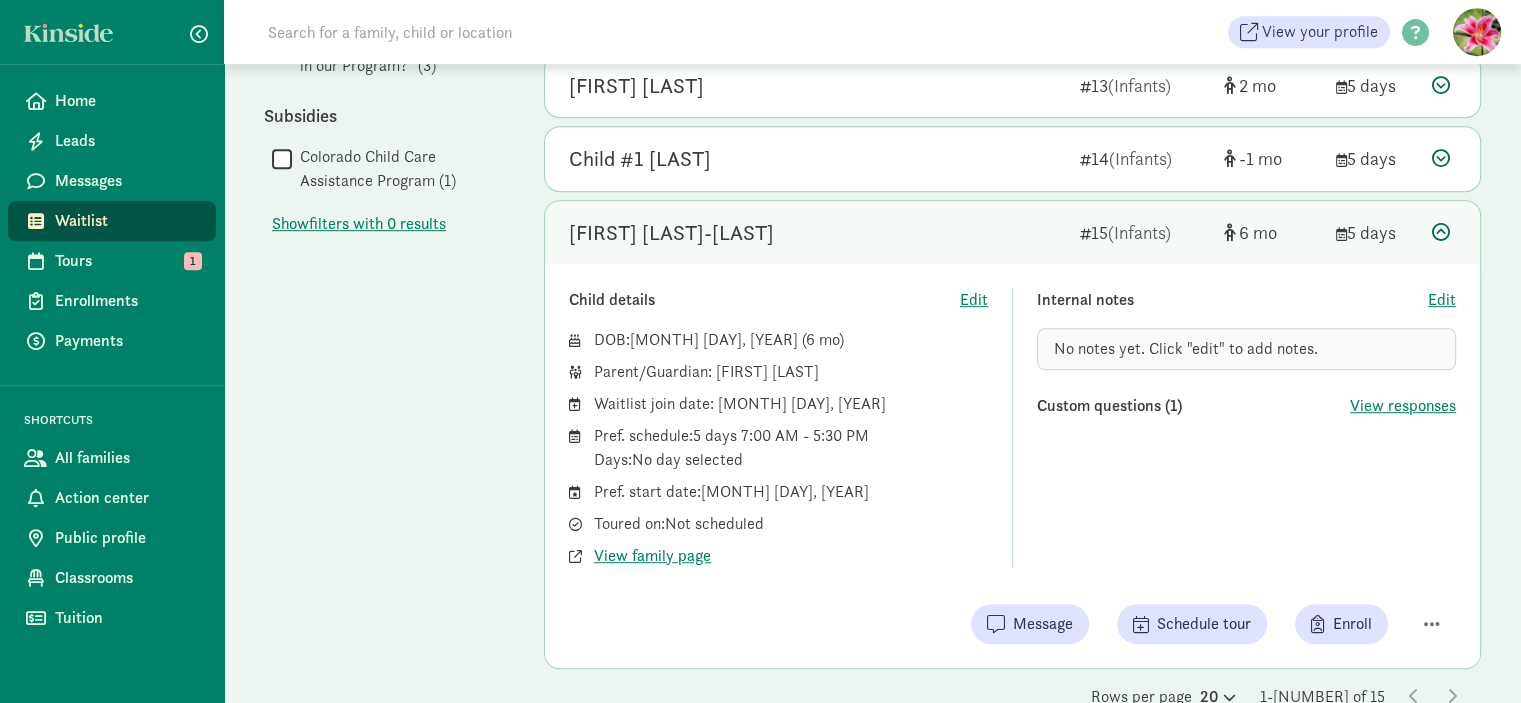 click on "Waitlist" at bounding box center [127, 221] 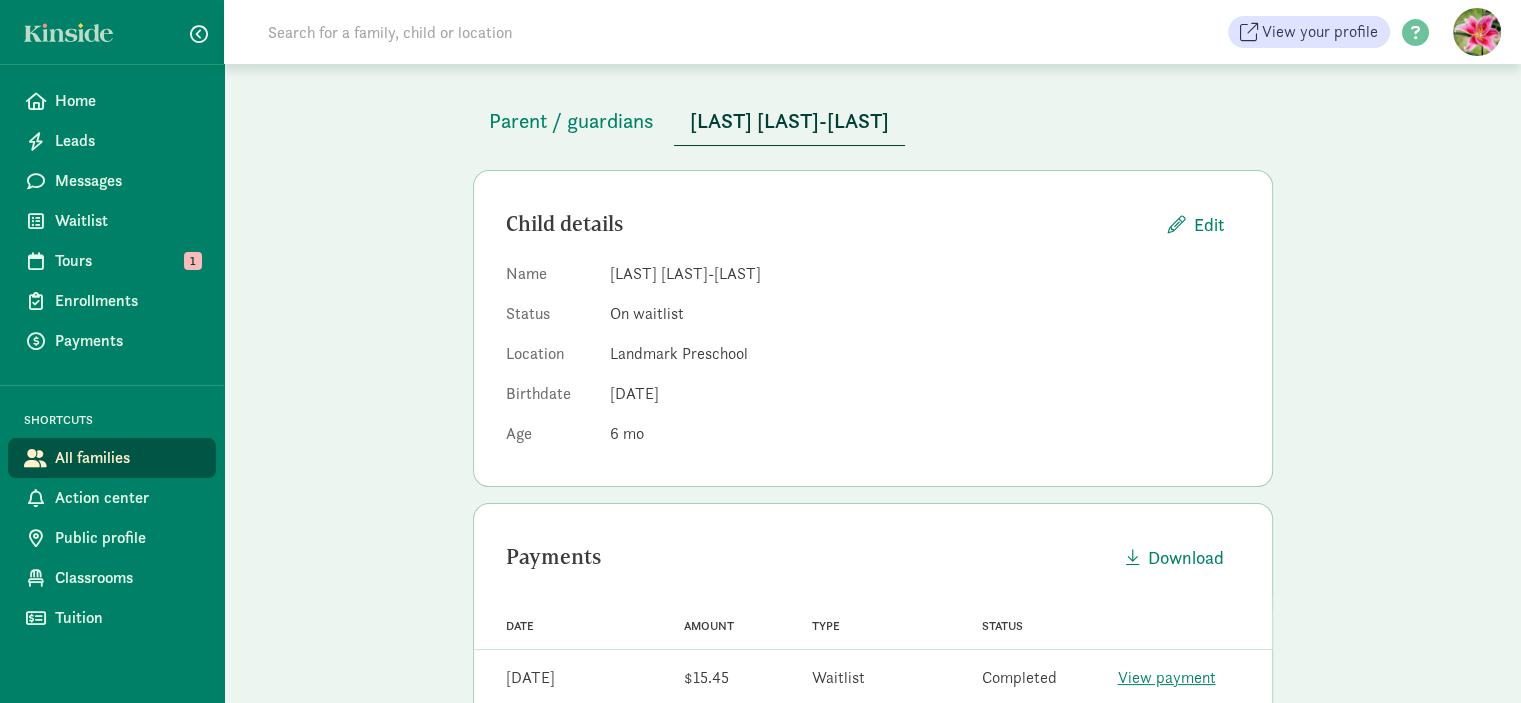 scroll, scrollTop: 0, scrollLeft: 0, axis: both 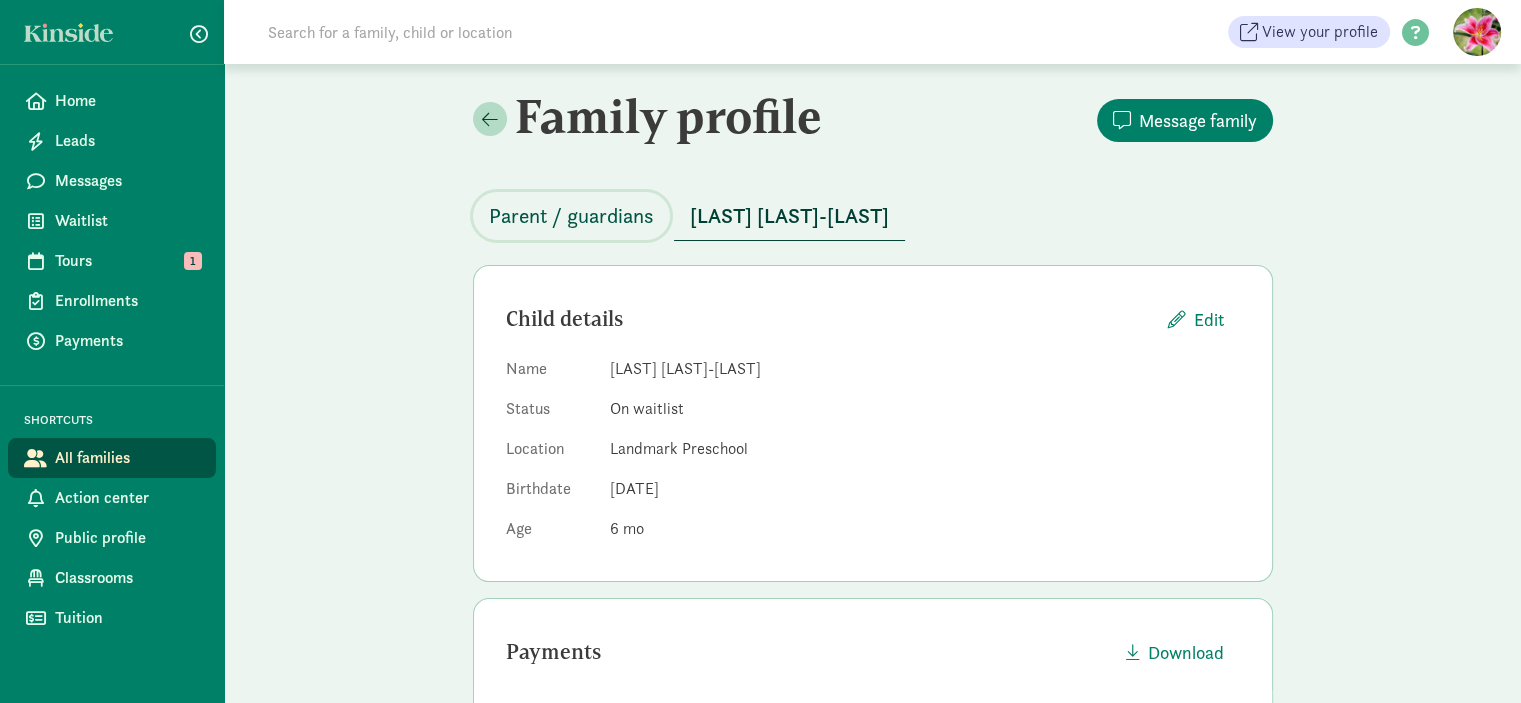 click on "Parent / guardians" at bounding box center (571, 216) 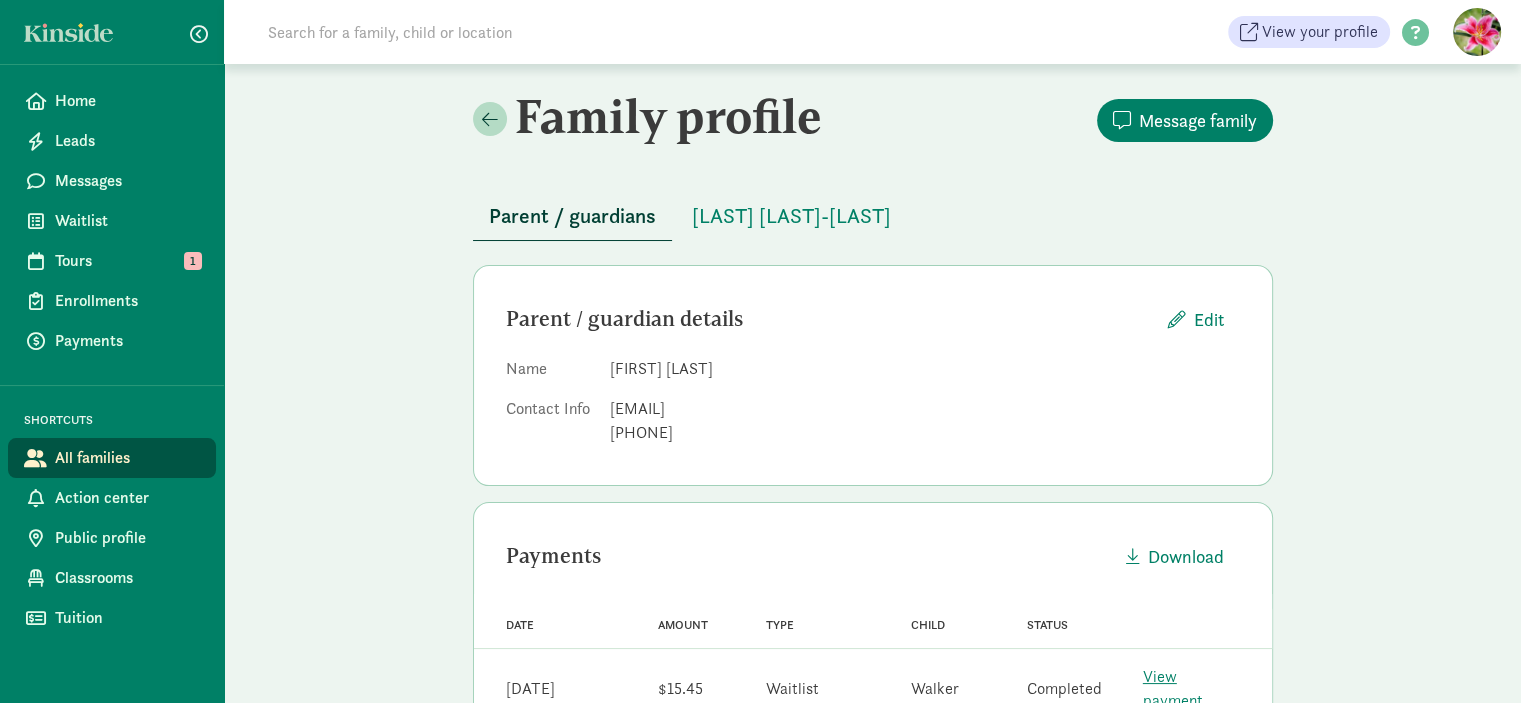 click on "Family profile
Message family
Parent / guardians
Walker Heckathorn-Swain   Parent / guardian details     Edit       Name   Jessica Heckathorn   Contact Info   jheckathorn66@gmail.com   6144023679           Payments
Download
Date   Amount   Type   Child   Status           Date   May 19, 2025 Amount   $15.45 Type   Waitlist Child   Walker Status   Completed
View payment
Subsidy programs
Edit
Programs   None" 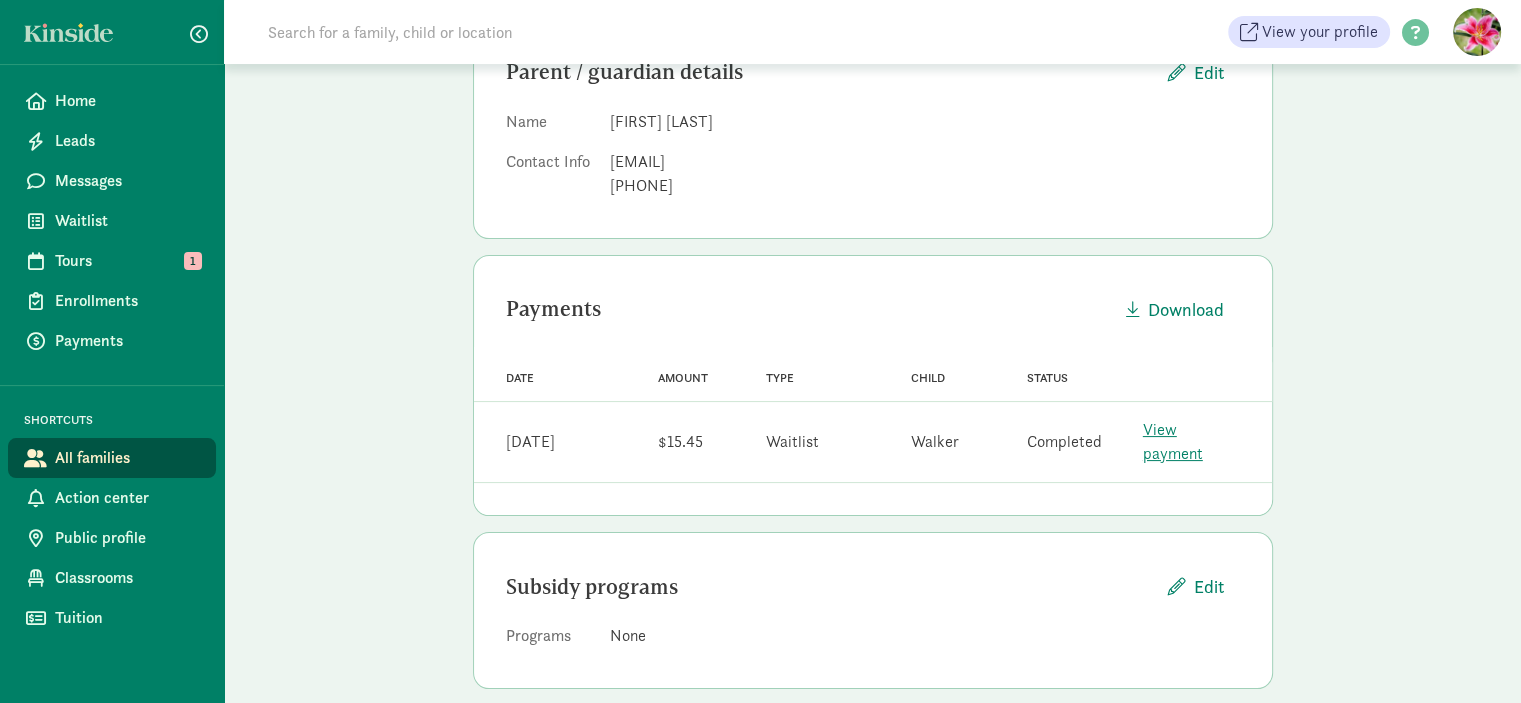 scroll, scrollTop: 207, scrollLeft: 0, axis: vertical 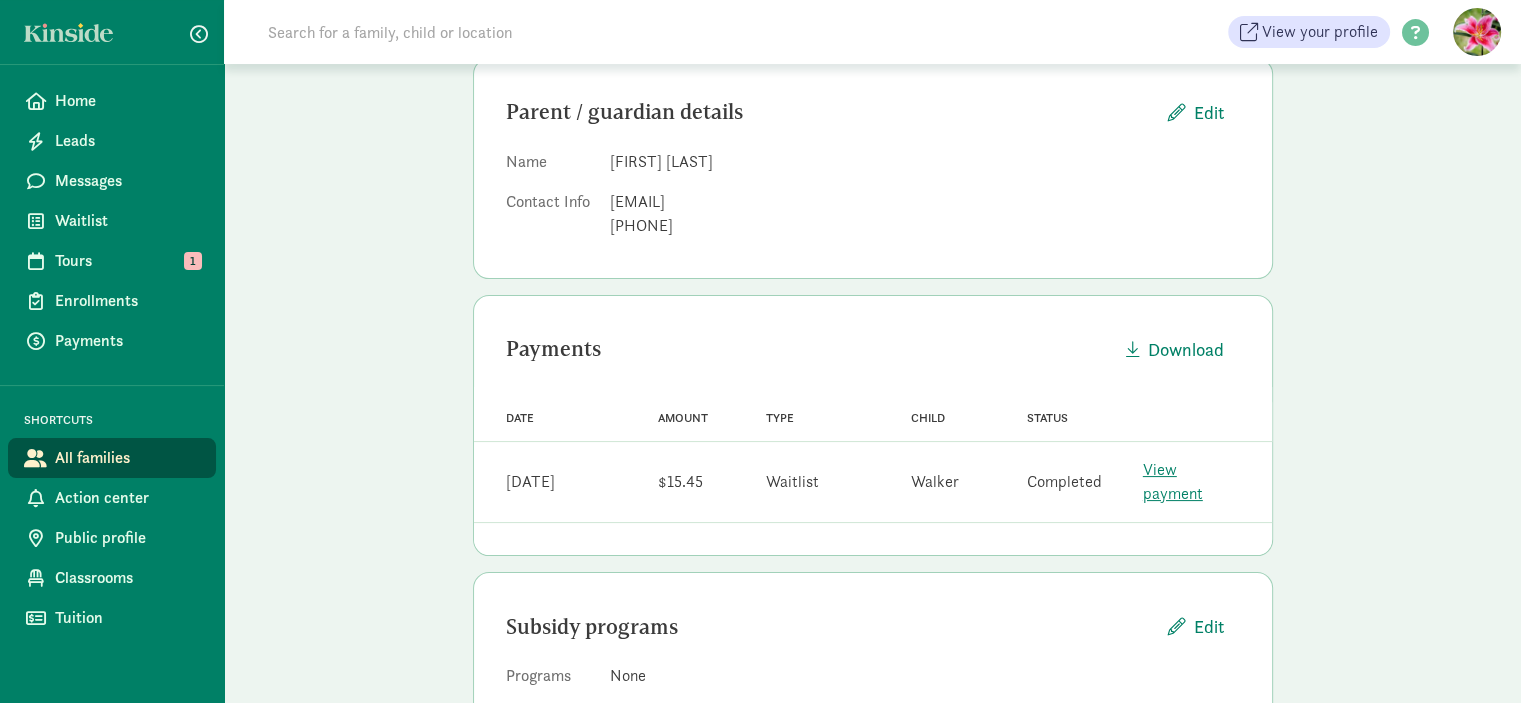 click on "Family profile
Message family
Parent / guardians
Walker Heckathorn-Swain   Parent / guardian details     Edit       Name   Jessica Heckathorn   Contact Info   jheckathorn66@gmail.com   6144023679           Payments
Download
Date   Amount   Type   Child   Status           Date   May 19, 2025 Amount   $15.45 Type   Waitlist Child   Walker Status   Completed
View payment
Subsidy programs
Edit
Programs   None" 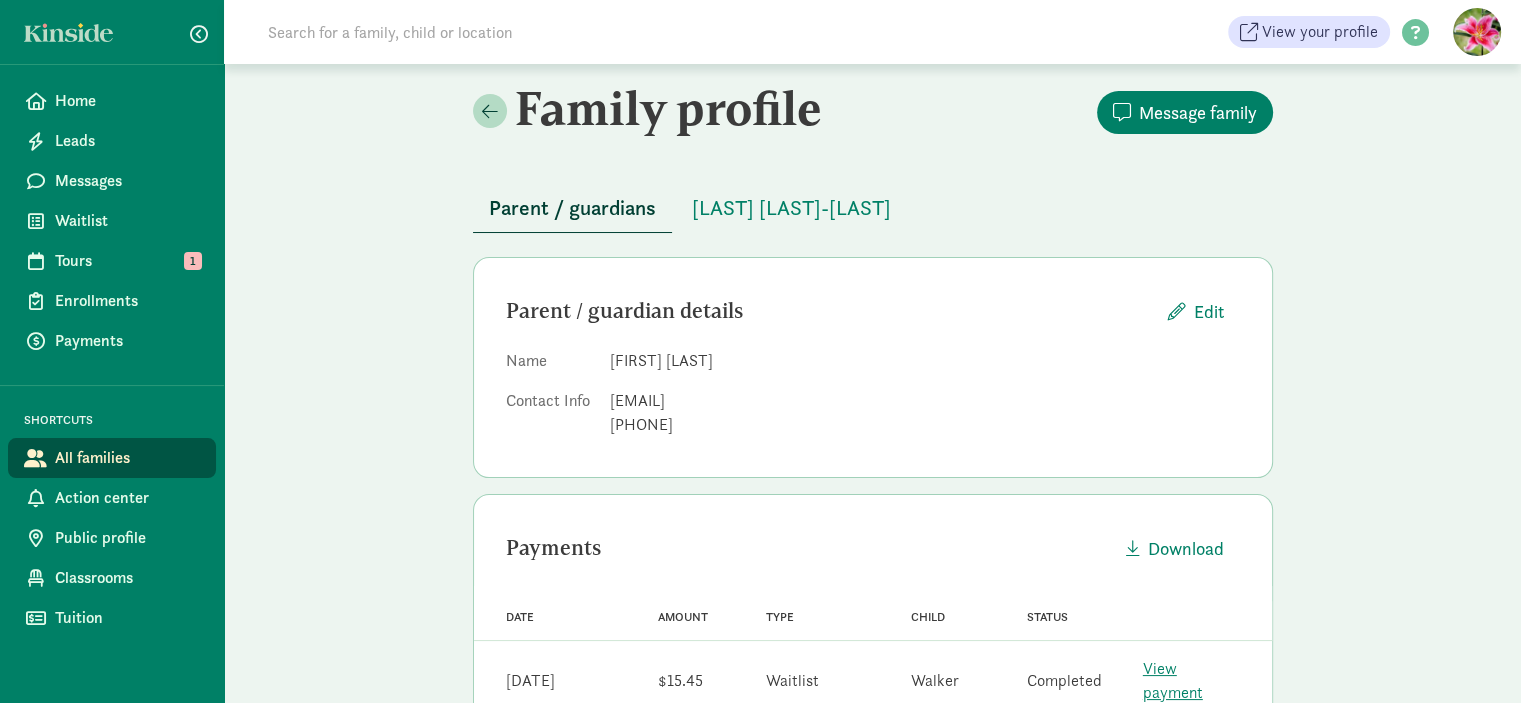 scroll, scrollTop: 0, scrollLeft: 0, axis: both 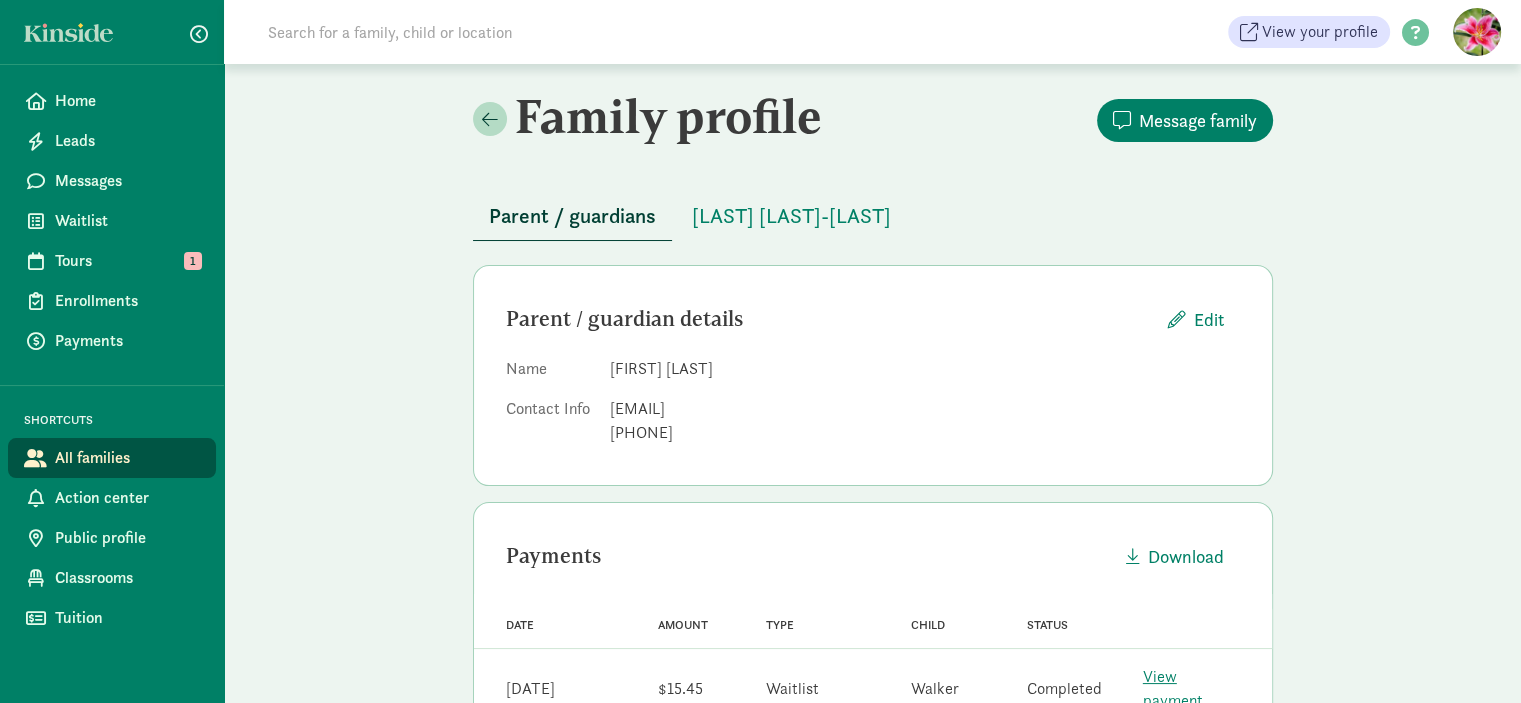 drag, startPoint x: 796, startPoint y: 413, endPoint x: 608, endPoint y: 410, distance: 188.02394 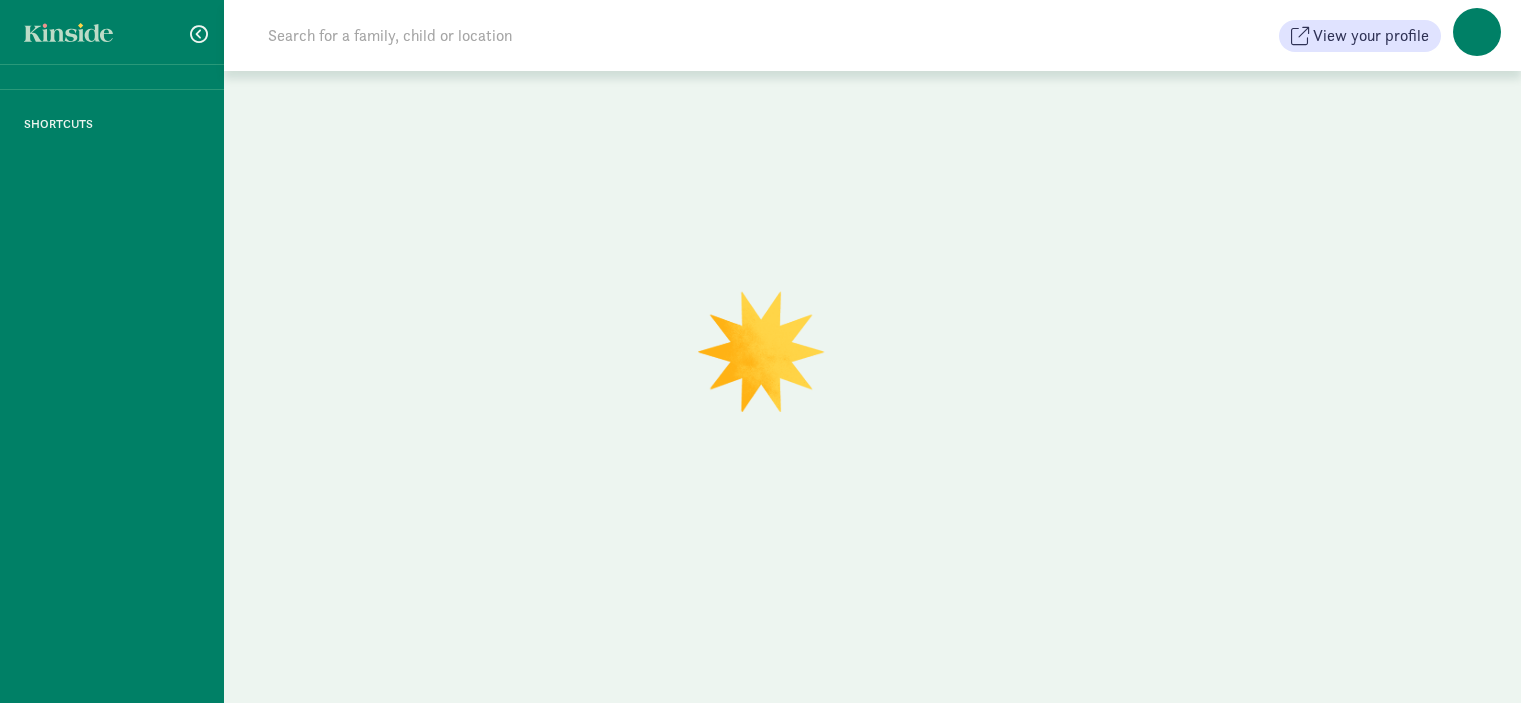 scroll, scrollTop: 0, scrollLeft: 0, axis: both 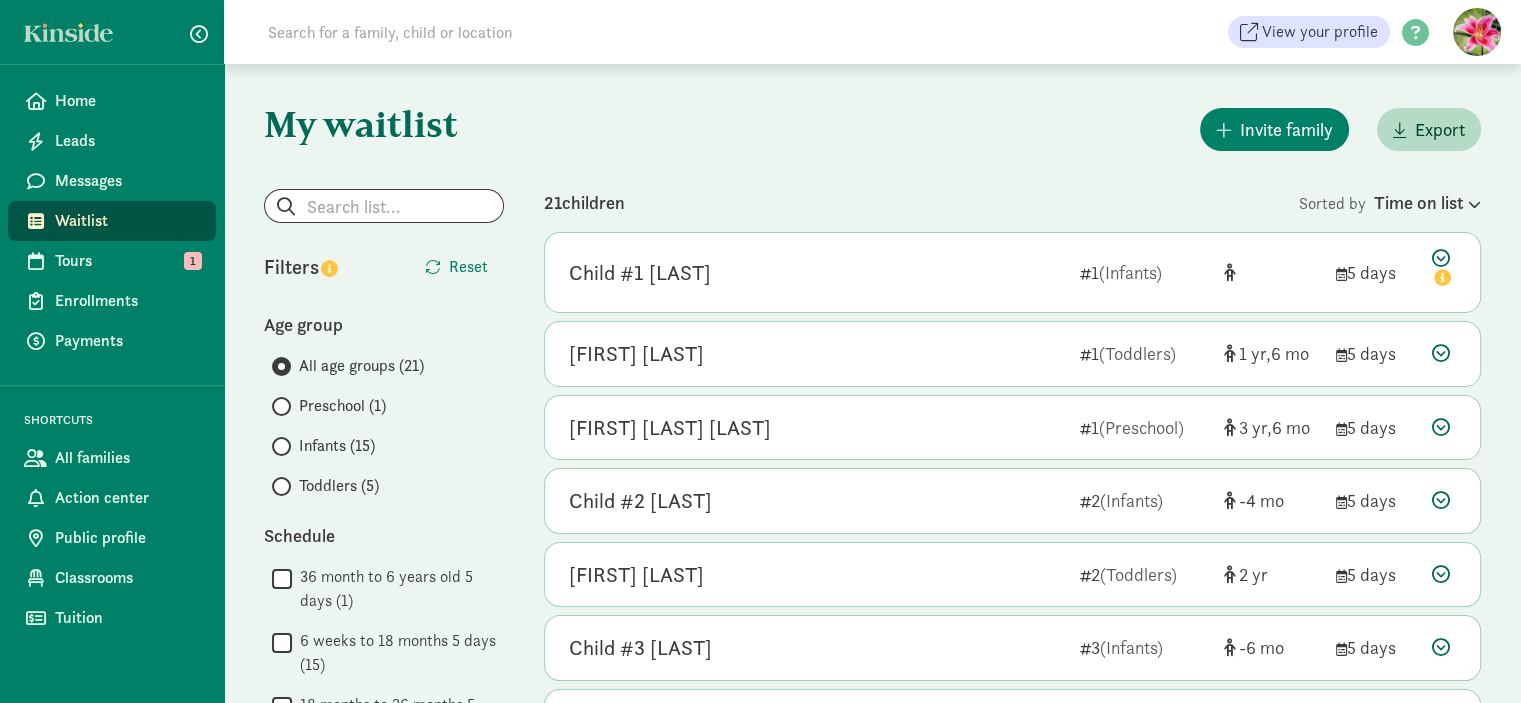 click on "My waitlist
Invite family
Export                   Show filters                       Filters     Reset   Age group       All age groups (21)
Preschool (1)
Infants (15)
Toddlers (5)
Schedule        36 month to 6 years old 5 days (1)
   6 weeks to 18 months 5 days (15)
   18 months to 36 months 5 days (5)
Status        Active (21)
   Deleted (193)
Show
filters with 0 results
Tour status        Not scheduled (20)
   Completed (1)
Show
filters with 0 results
Custom questions        Answered YES to "Do you have a child already enrolled in our Program?" (3)
Subsidies        Colorado Child Care Assistance Program (3)
Show
filters with 0 results
21  children
Sorted by
Time on list      Child #1 [LAST]        1  (Infants)" 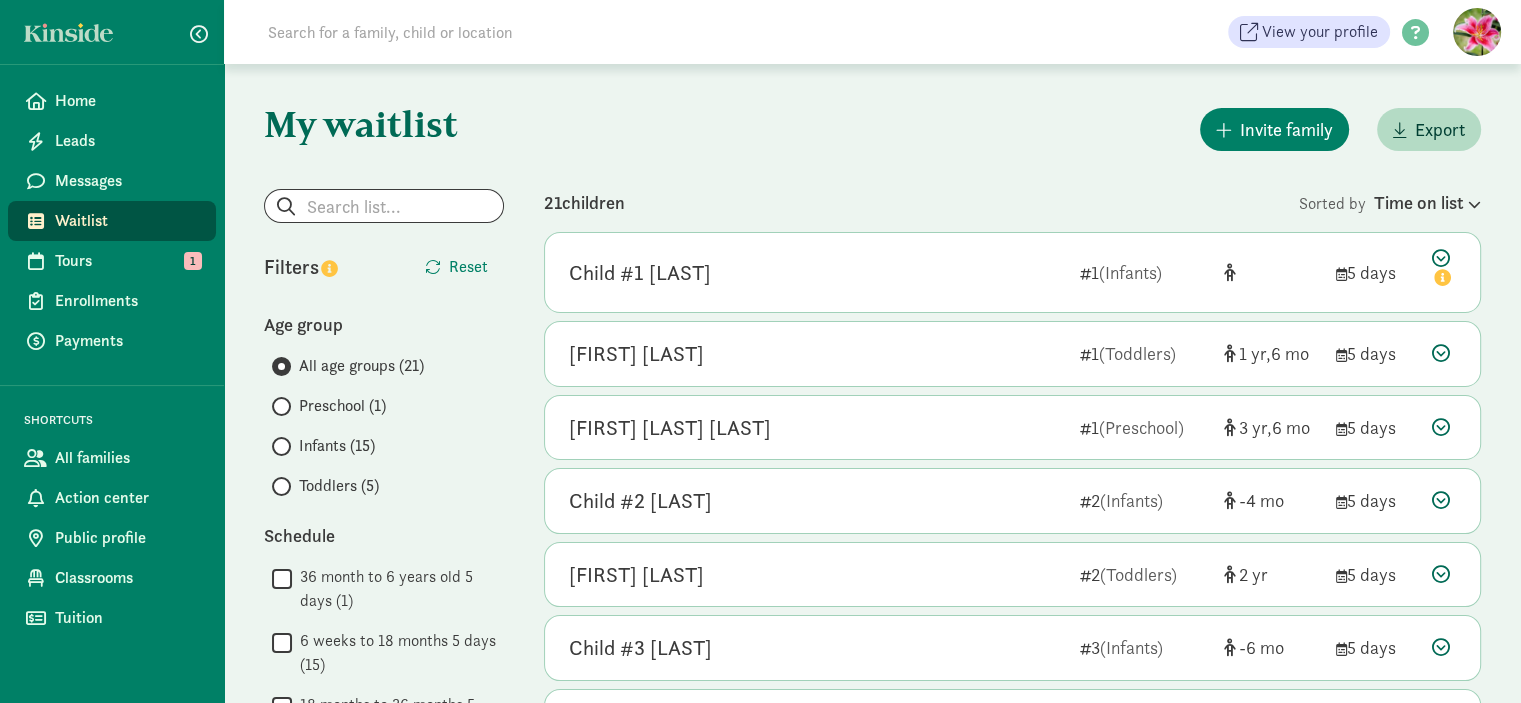 click on "Preschool (1)" at bounding box center (342, 406) 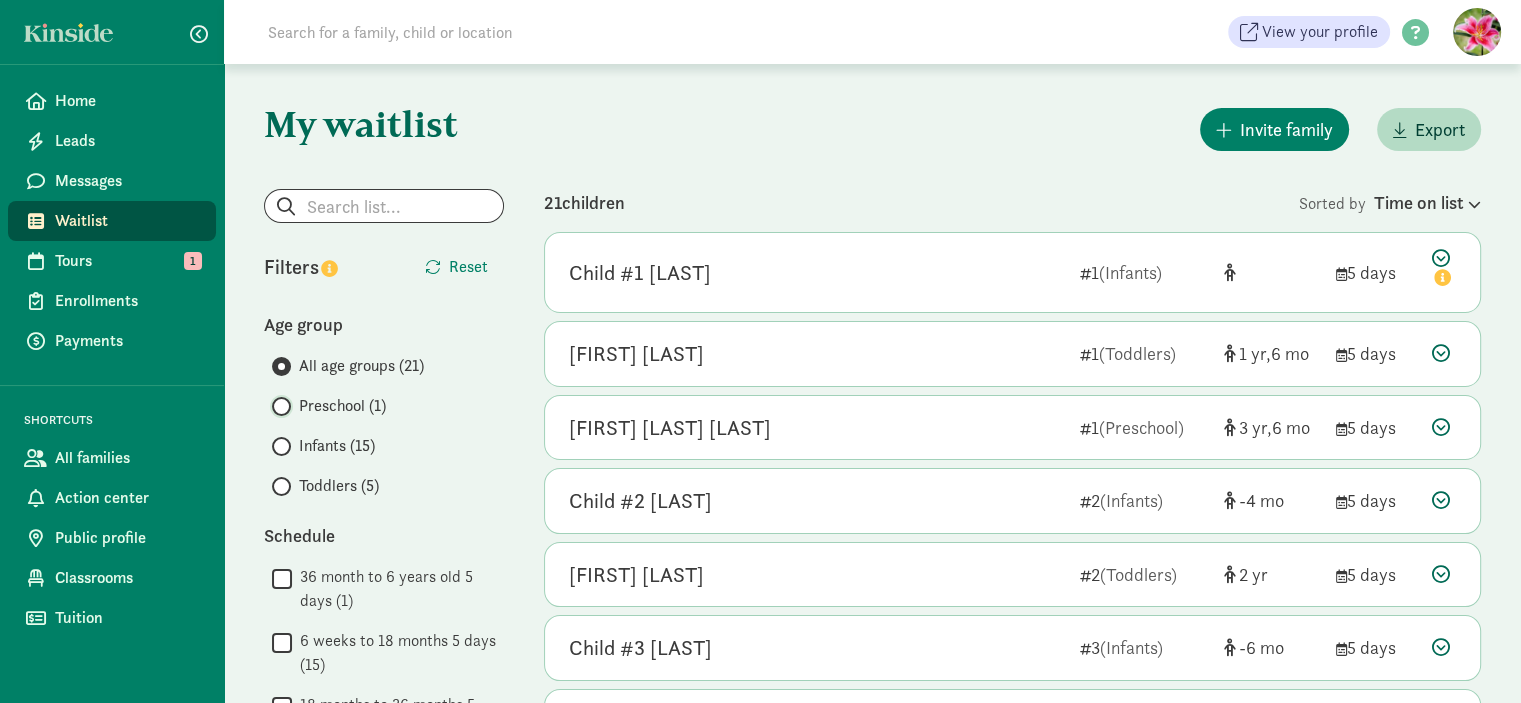 click on "Preschool (1)" at bounding box center [278, 406] 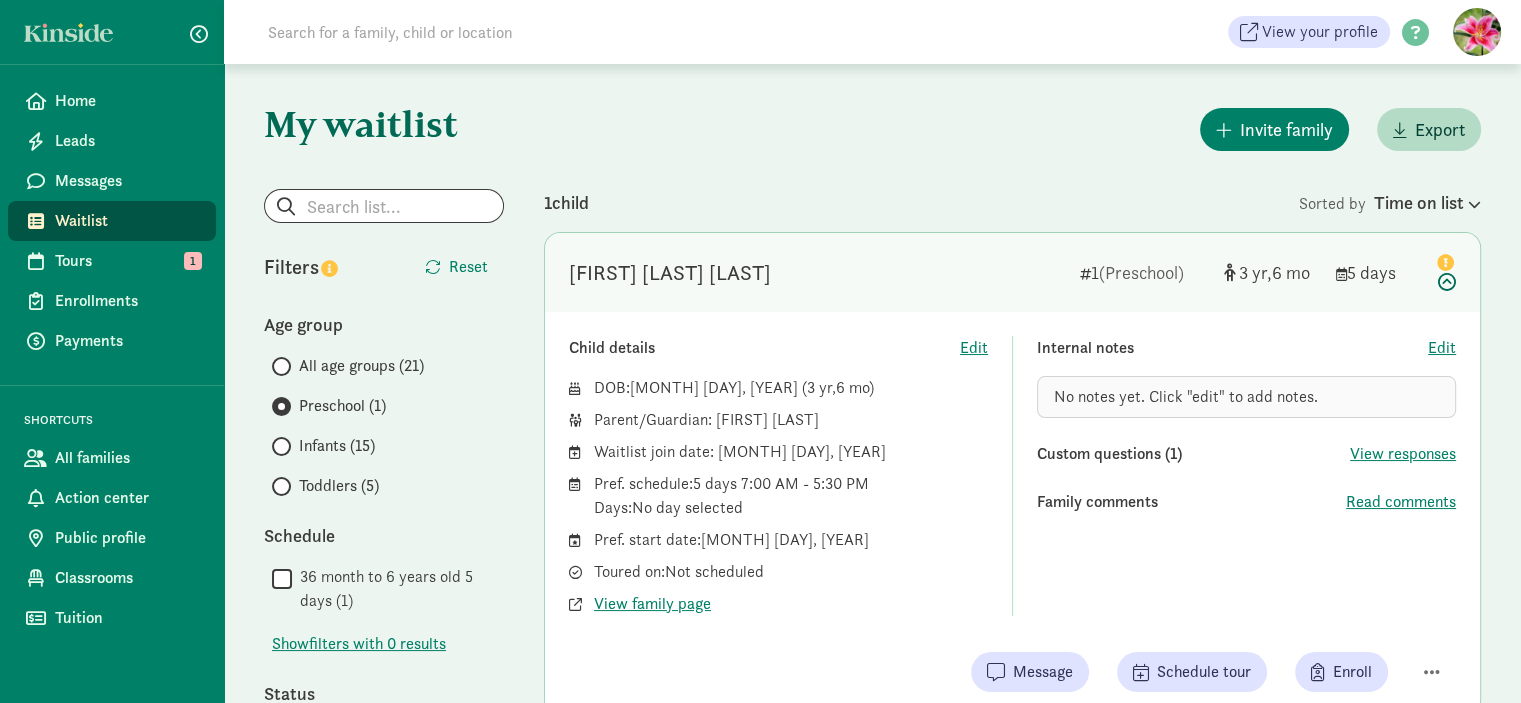click on "My waitlist
Invite family
Export                   Show filters   Preschool        Reset                   Filters     Reset   Age group       All age groups (21)
Preschool (1)
Infants (15)
Toddlers (5)
Schedule        36 month to 6 years old 5 days (1)
Show
filters with 0 results
Status        Active (1)
   Deleted (64)
Show
filters with 0 results
Tour status        Not scheduled (1)
Show
filters with 0 results
1  child
Sorted by
Time on list      [FIRST] [LAST] jr        1  (Preschool)     3 6    5 days     Child details     Edit
DOB:
[MONTH] [DAY], [YEAR]
( 3 6 )
Parent/Guardian:
[FIRST] [LAST]
Waitlist join date: [MONTH] [DAY], [YEAR]     5 days 7:00 AM - 5:30 PM" 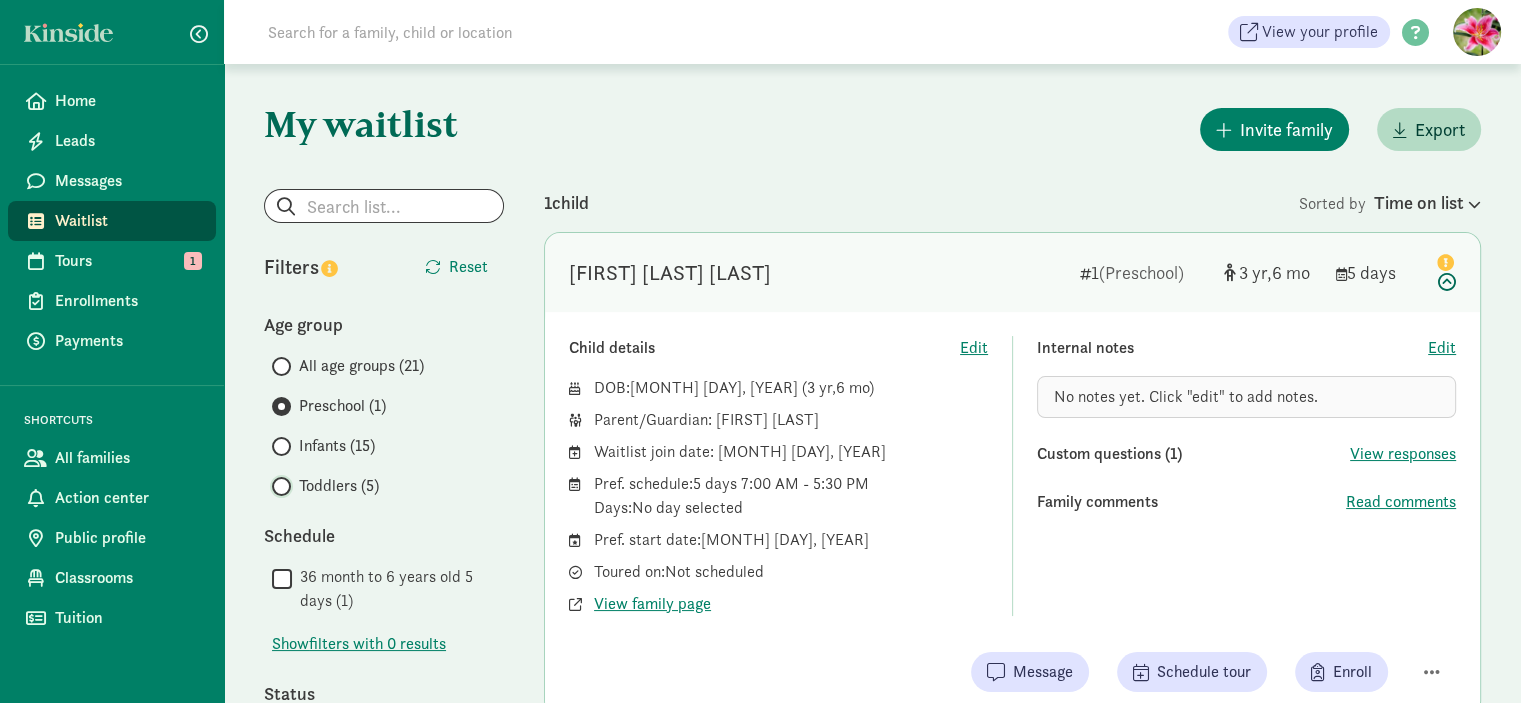 click on "Toddlers (5)" at bounding box center [278, 486] 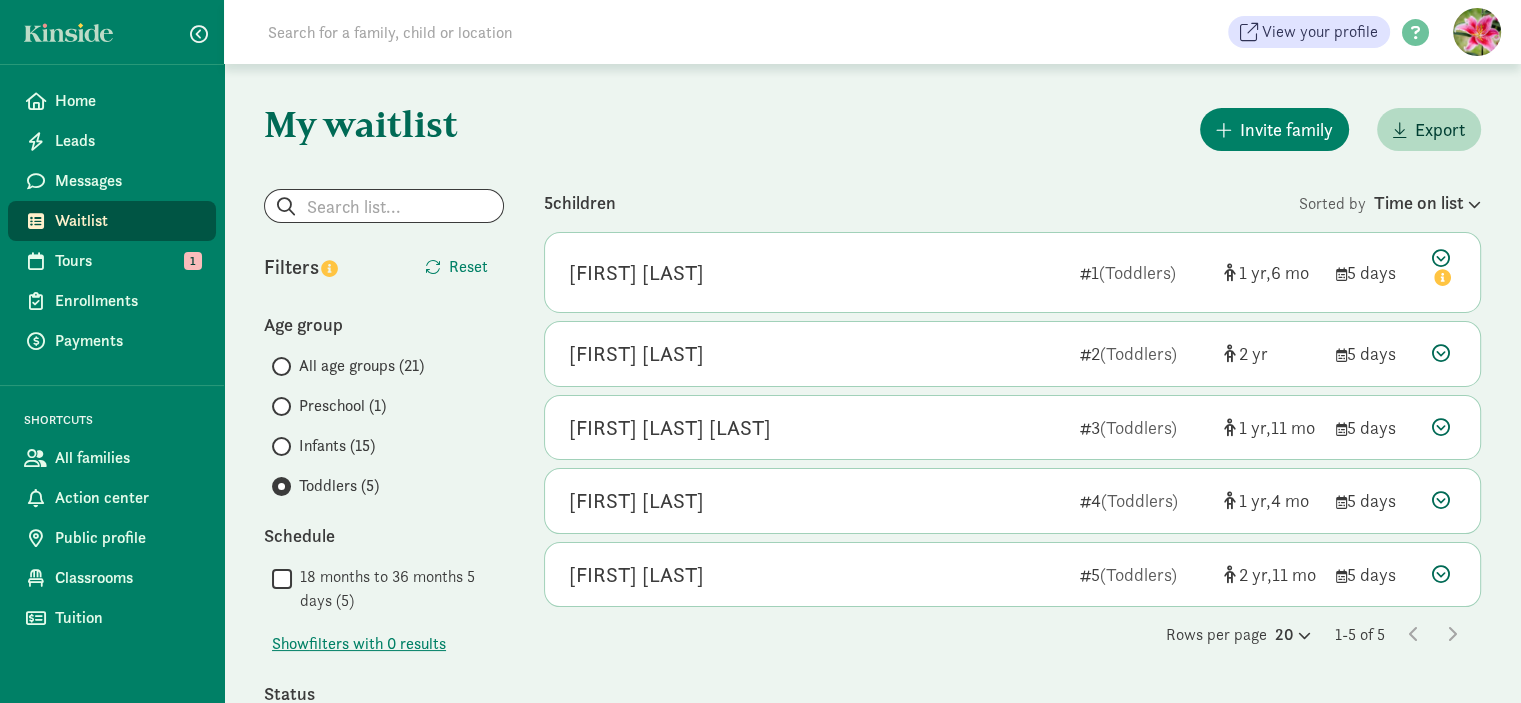 click on "My waitlist
Invite family
Export                   Show filters   Toddlers        Reset                   Filters     Reset   Age group       All age groups (21)
Preschool (1)
Infants (15)
Toddlers (5)
Schedule        18 months to 36 months 5 days (5)
Show
filters with 0 results
Status        Active (5)
   Deleted (79)
Show
filters with 0 results
Tour status        Not scheduled (5)
Show
filters with 0 results
Subsidies        Colorado Child Care Assistance Program (2)
Show
filters with 0 results
5  children
Sorted by
Time on list      Huck Atwell        1  (Toddlers)     1 6    5 days     Child details     Edit
DOB:
Jan 18, 2024
( 1 6 )
Not scheduled" 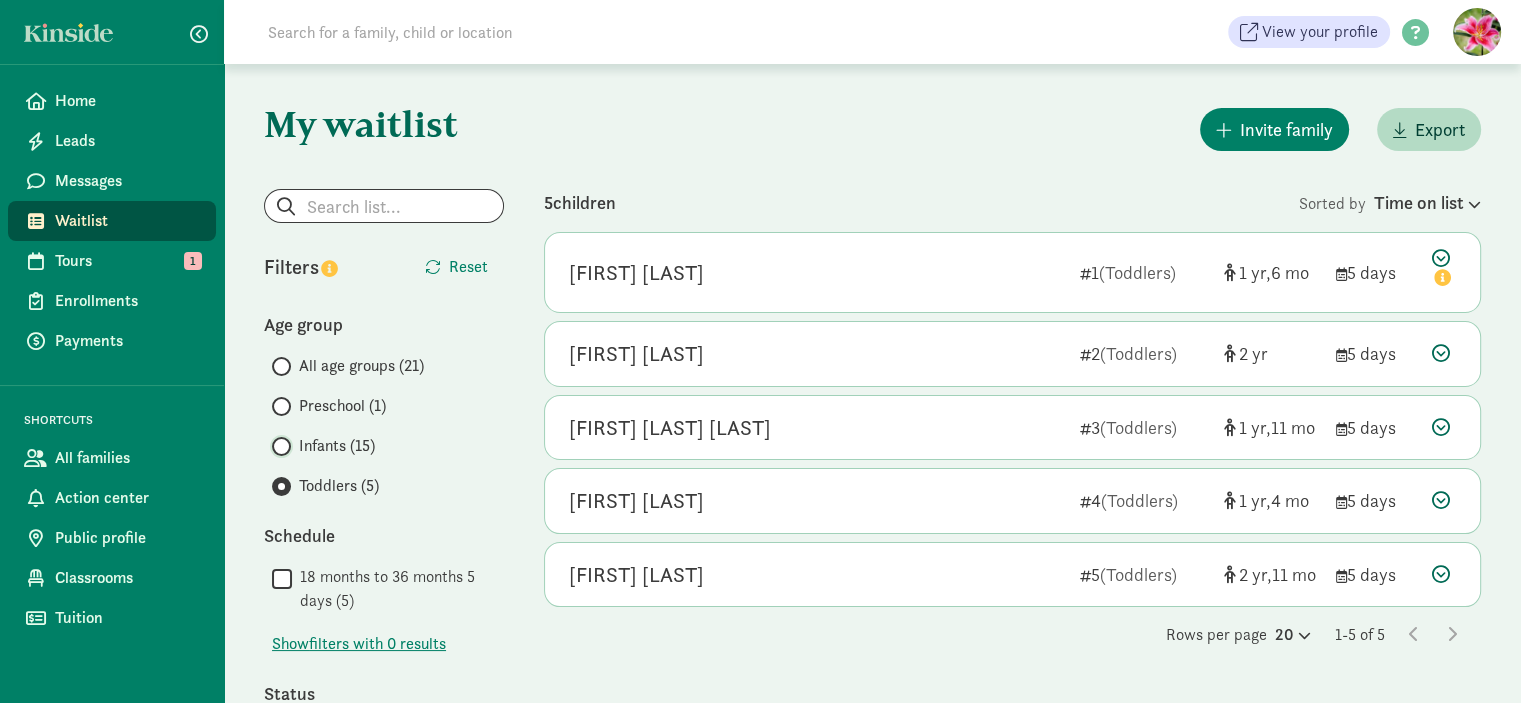 click on "Infants (15)" at bounding box center [278, 446] 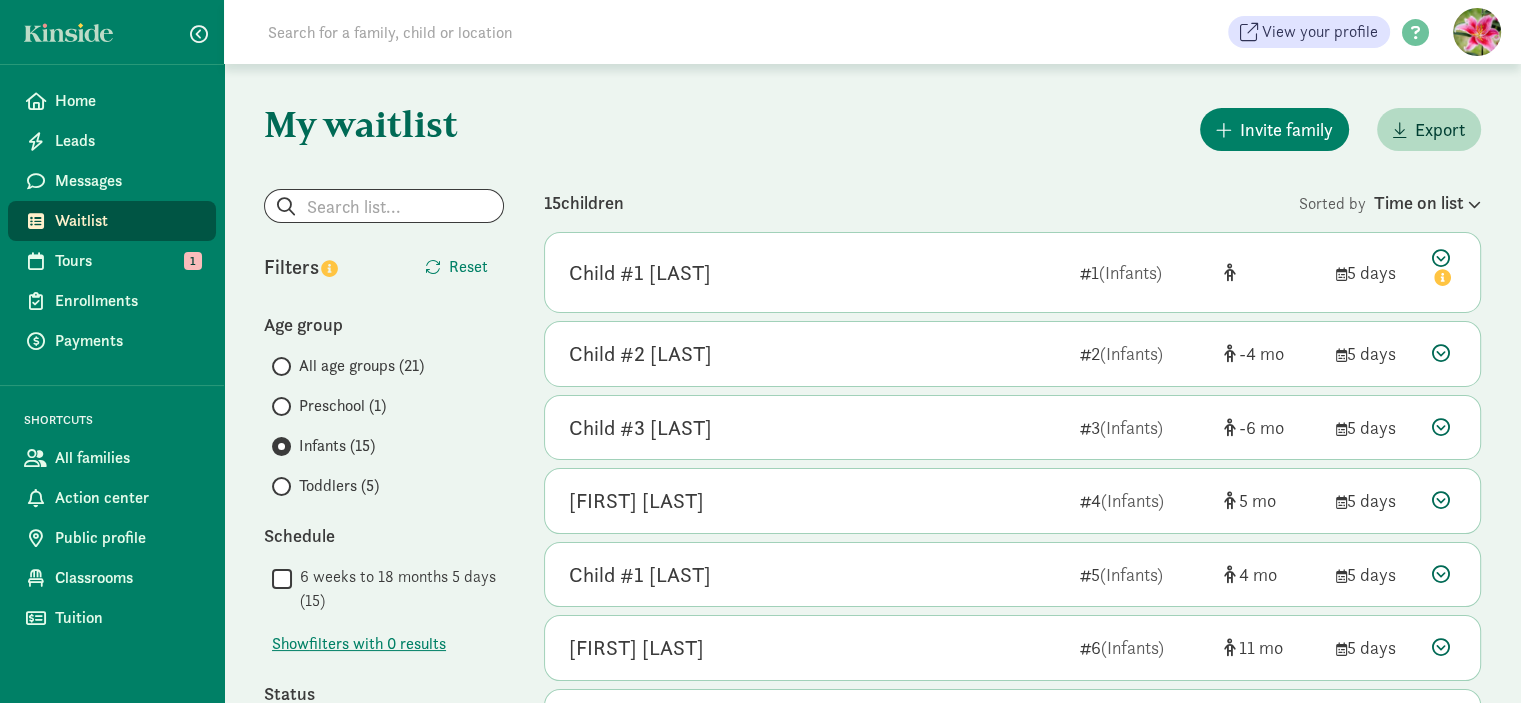 click on "My waitlist
Invite family
Export                   Show filters   Infants        Reset                   Filters     Reset   Age group       All age groups (21)
Preschool (1)
Infants (15)
Toddlers (5)
Schedule        6 weeks to 18 months 5 days (15)
Show
filters with 0 results
Status        Active (15)
   Deleted (50)
Show
filters with 0 results
Tour status        Not scheduled (14)
   Completed (1)
Show
filters with 0 results
Custom questions        Answered YES to "Do you have a child already enrolled in our Program?" (3)
Subsidies        Colorado Child Care Assistance Program (1)
Show
filters with 0 results
15  children
Sorted by
Time on list      Child #1 Jacob        1  (Infants)        5 days     Child details     Edit" 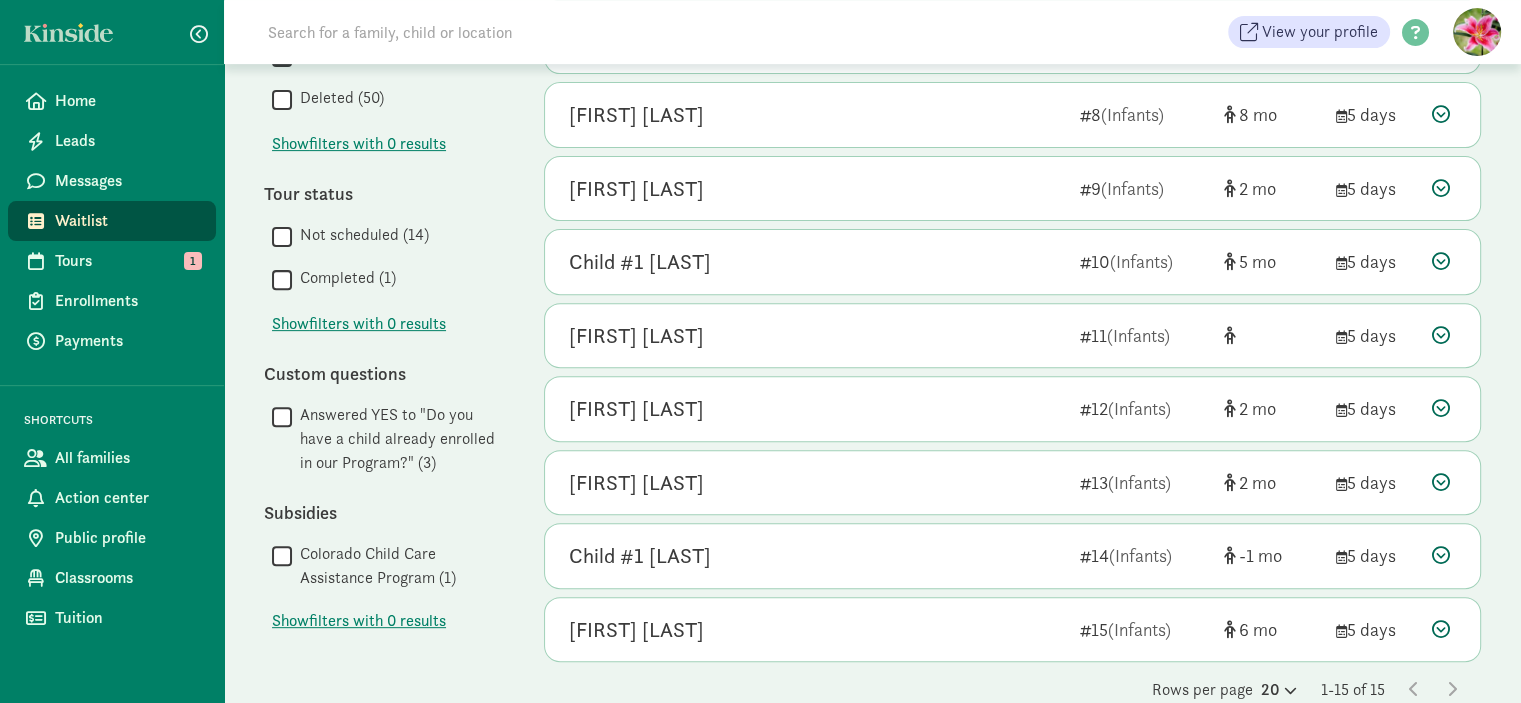 scroll, scrollTop: 713, scrollLeft: 0, axis: vertical 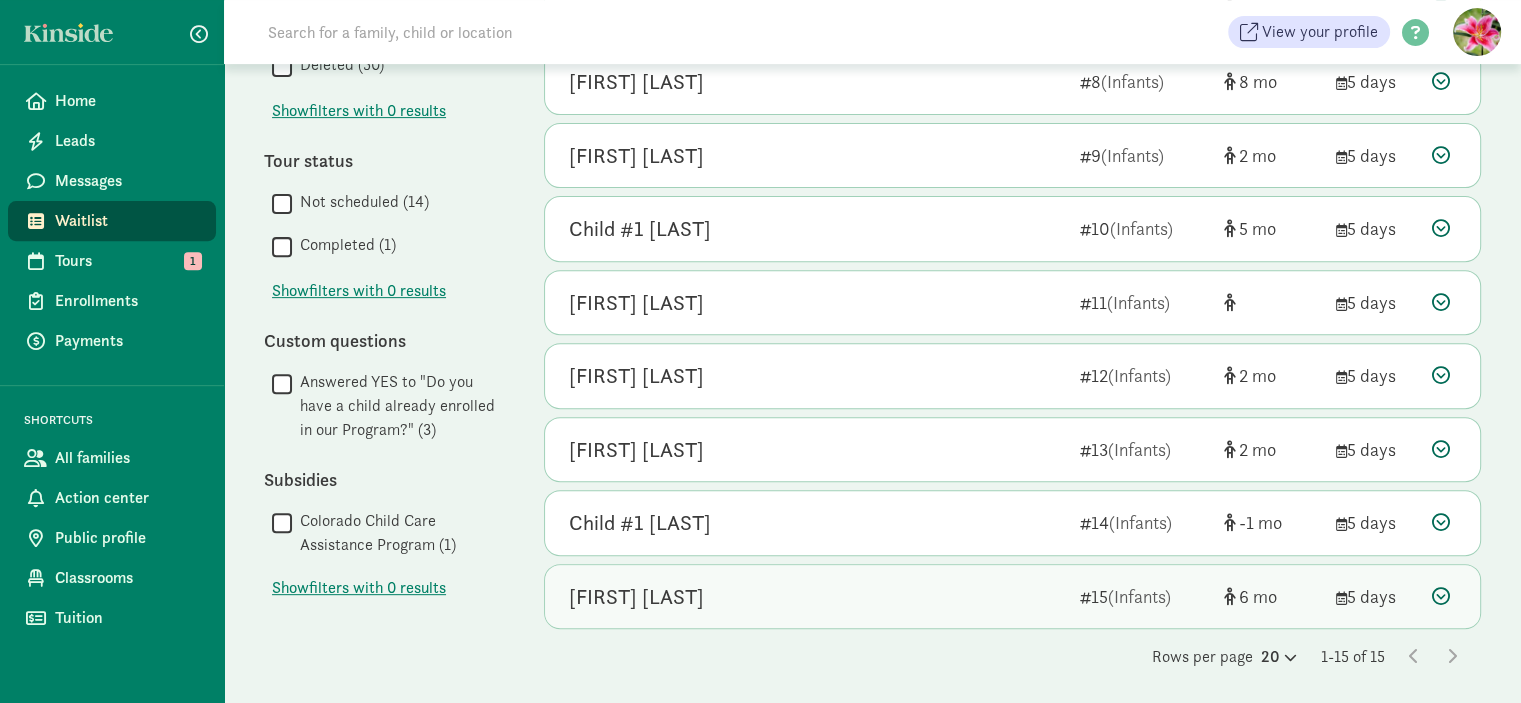 click on "Walker Heckathorn-Swain" at bounding box center [636, 597] 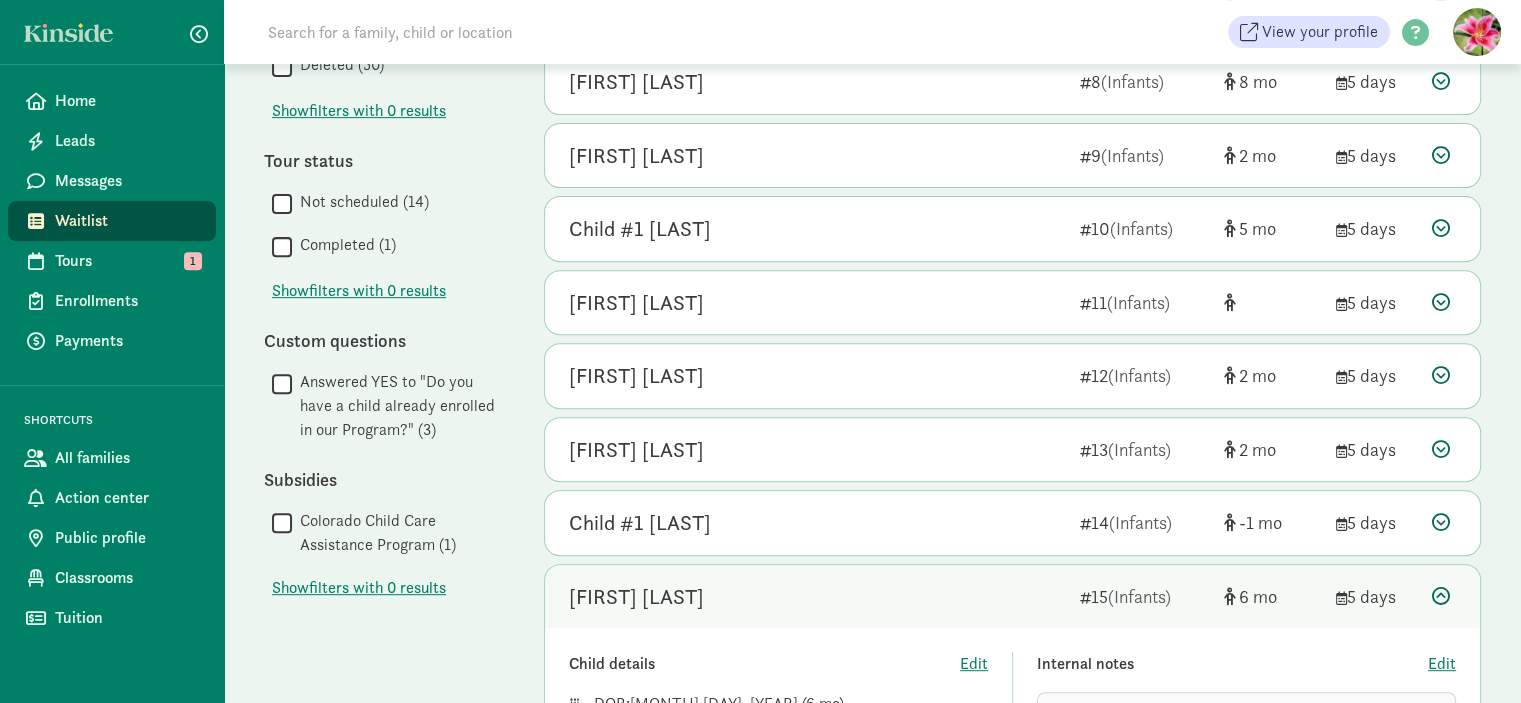 click on "My waitlist
Invite family
Export                   Show filters   Infants        Reset                   Filters     Reset   Age group       All age groups (21)
Preschool (1)
Infants (15)
Toddlers (5)
Schedule        6 weeks to 18 months 5 days (15)
Show
filters with 0 results
Status        Active (15)
   Deleted (50)
Show
filters with 0 results
Tour status        Not scheduled (14)
   Completed (1)
Show
filters with 0 results
Custom questions        Answered YES to "Do you have a child already enrolled in our Program?" (3)
Subsidies        Colorado Child Care Assistance Program (1)
Show
filters with 0 results
15  children
Sorted by
Time on list      Child #1 Jacob        1  (Infants)        5 days     Child details     Edit" 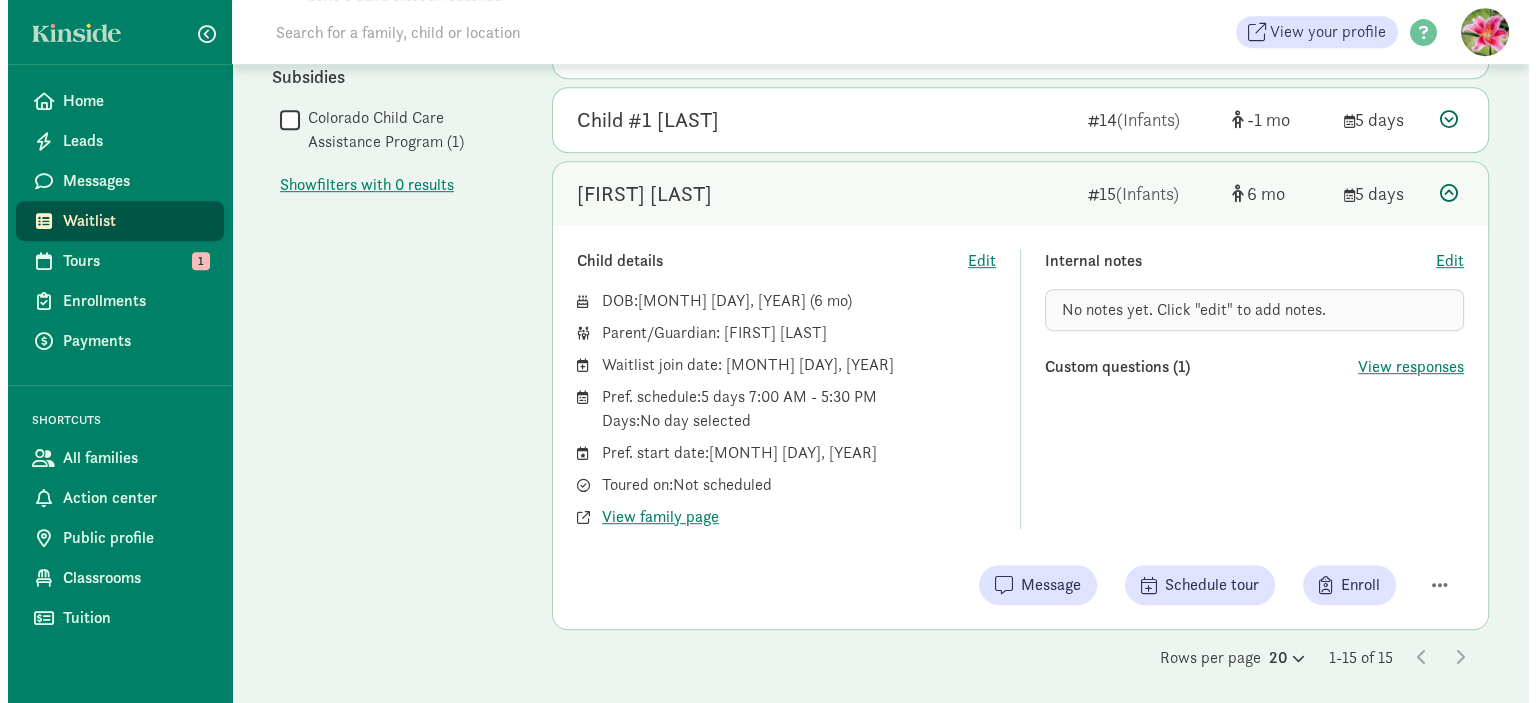 scroll, scrollTop: 1117, scrollLeft: 0, axis: vertical 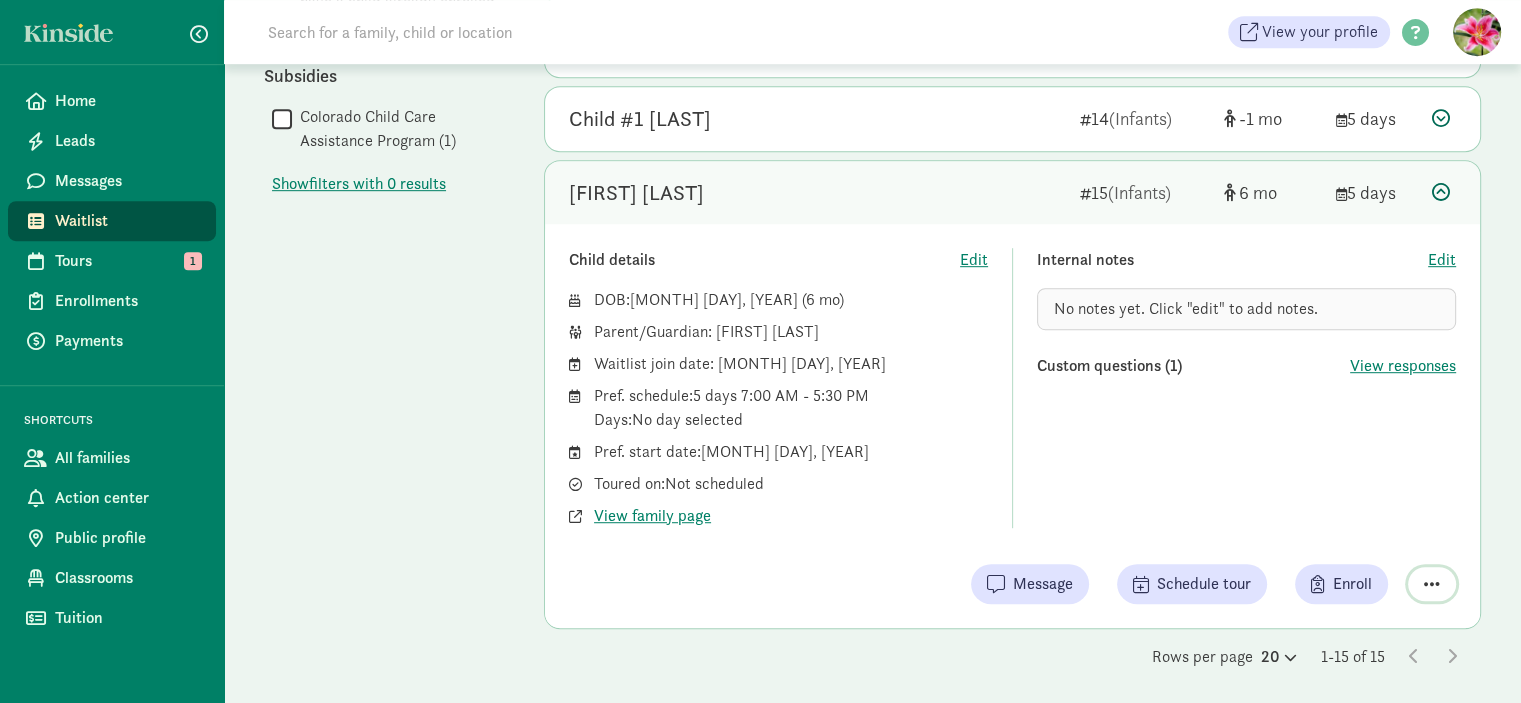 click at bounding box center (1432, 584) 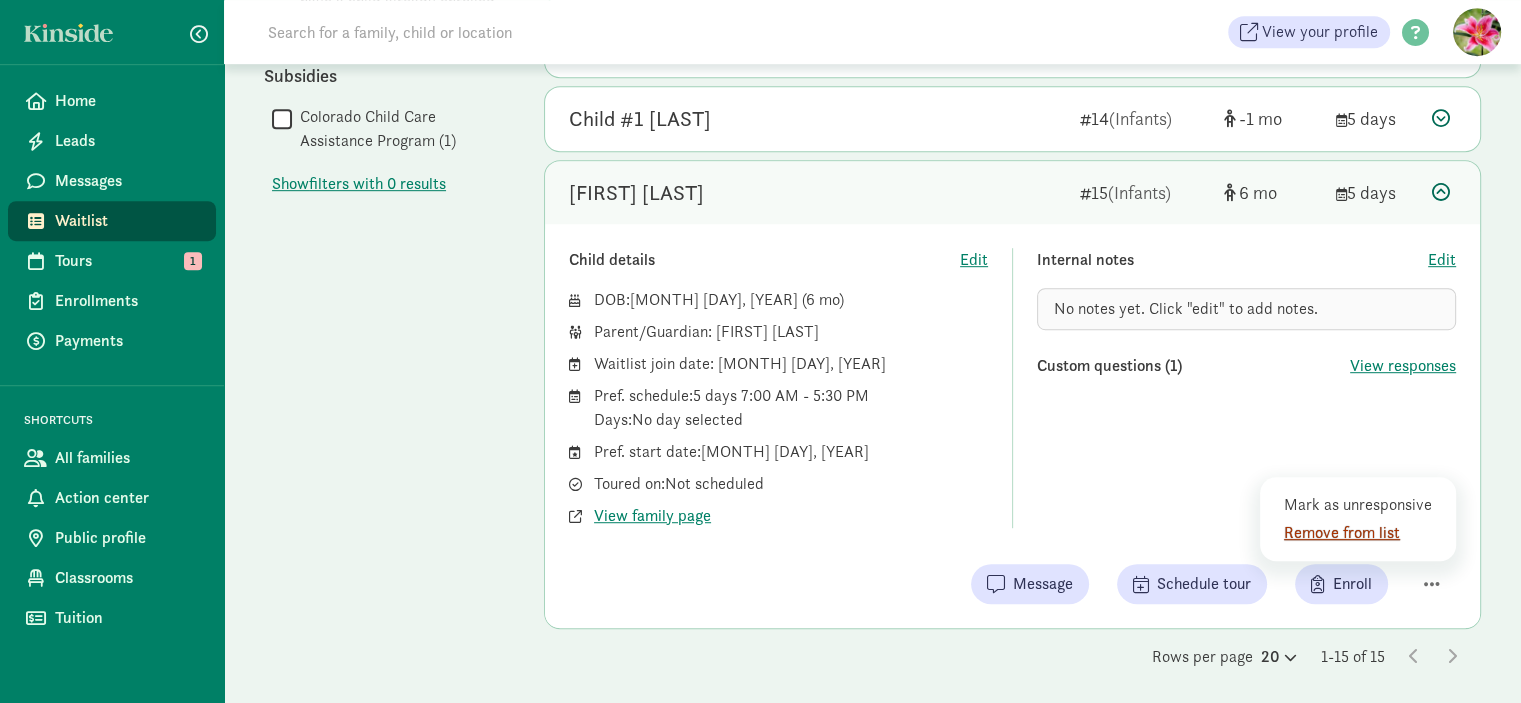 click on "Remove from list" 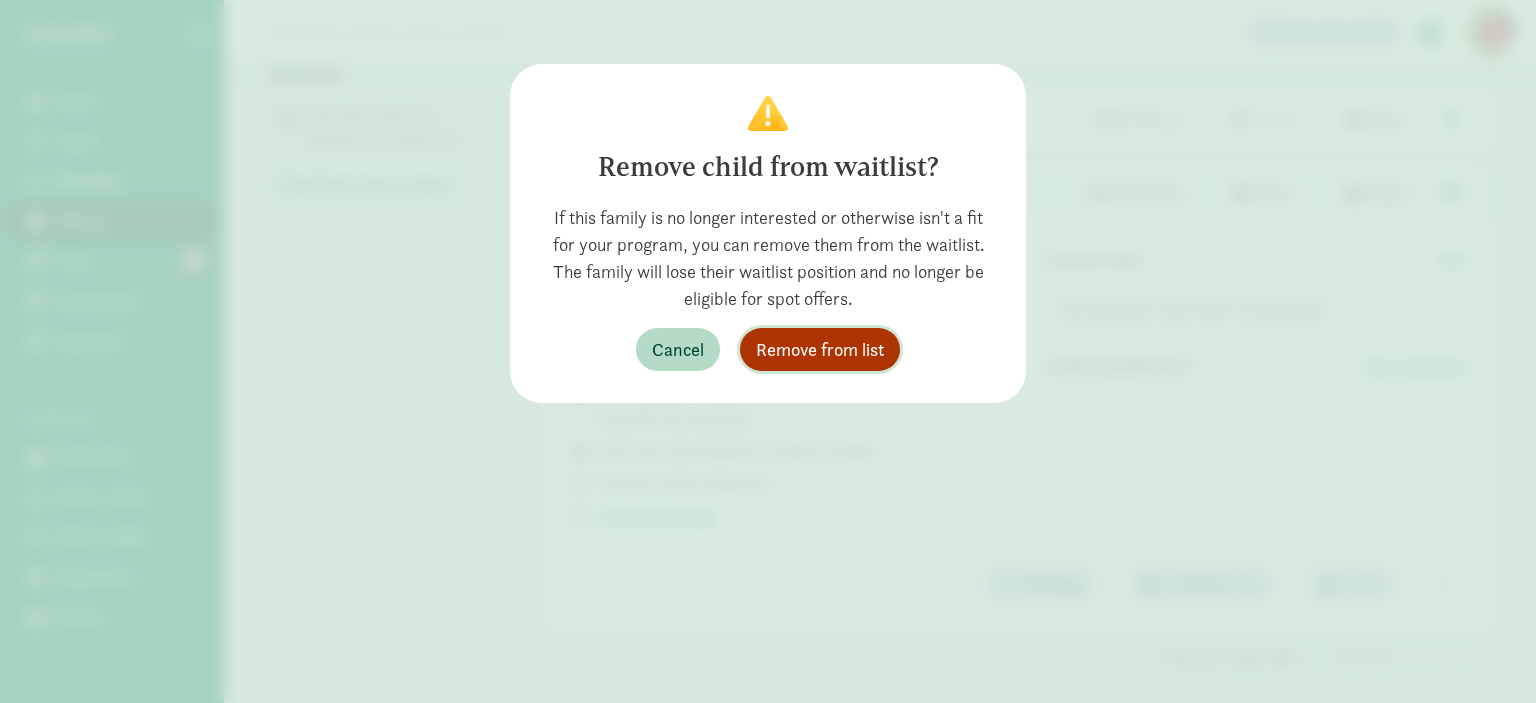 click on "Remove from list" at bounding box center (820, 349) 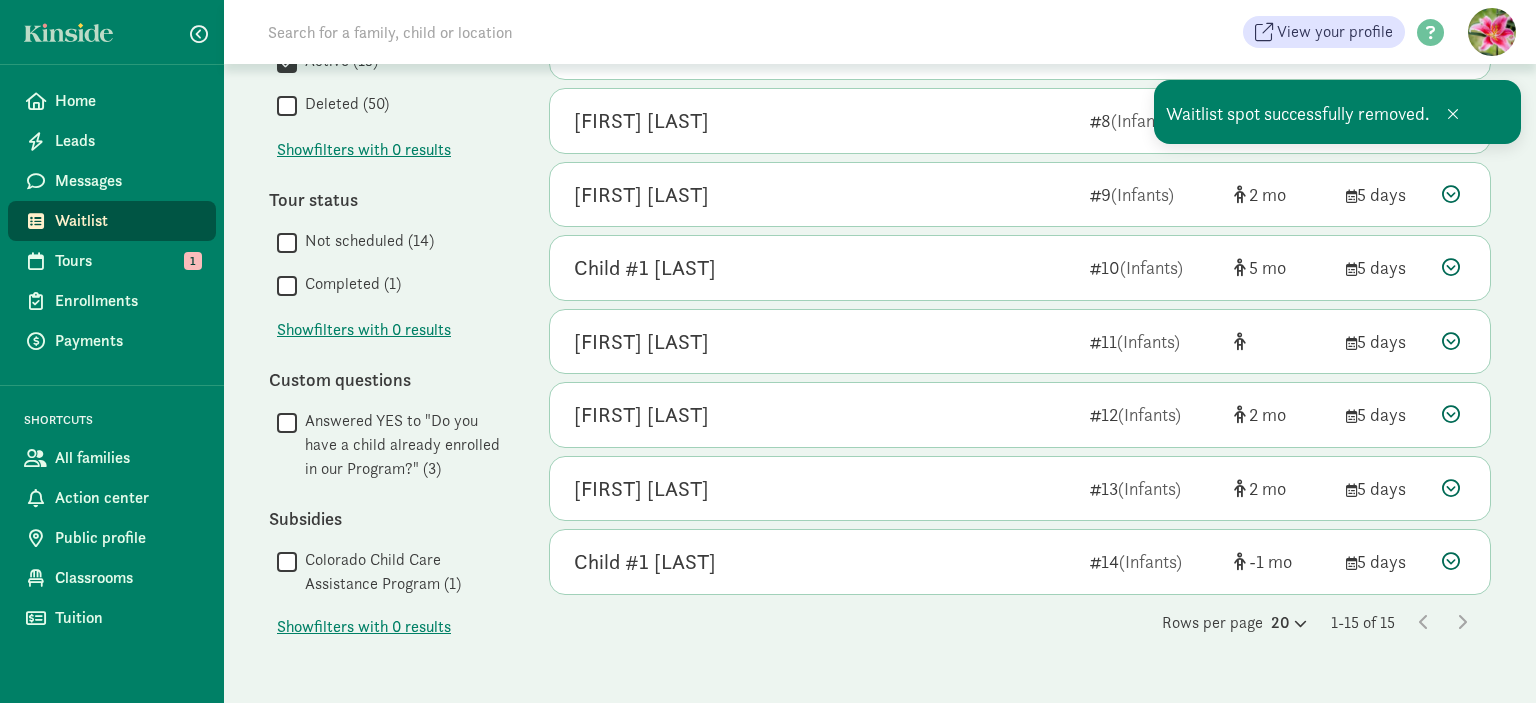 scroll, scrollTop: 673, scrollLeft: 0, axis: vertical 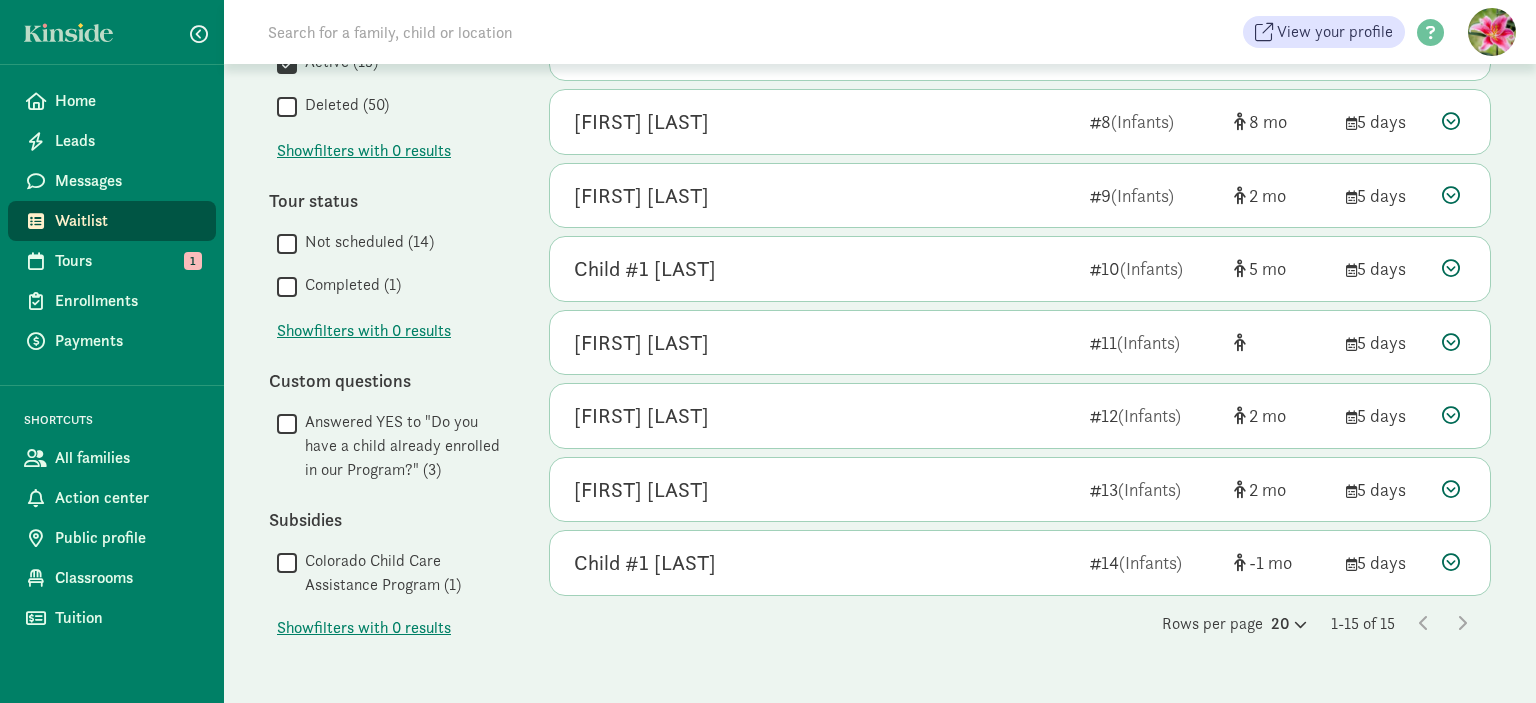 click on "Custom questions" at bounding box center (389, 380) 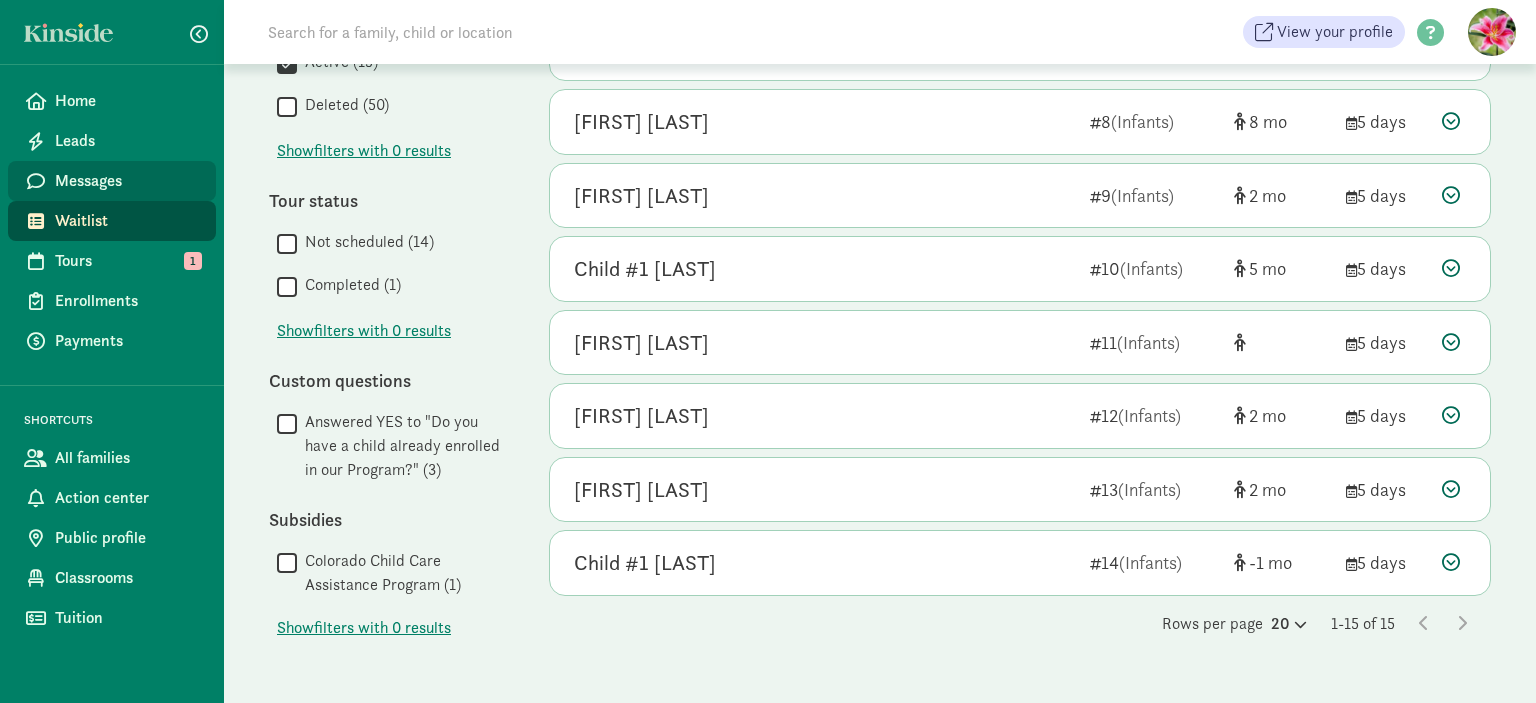 click on "Messages" at bounding box center [127, 181] 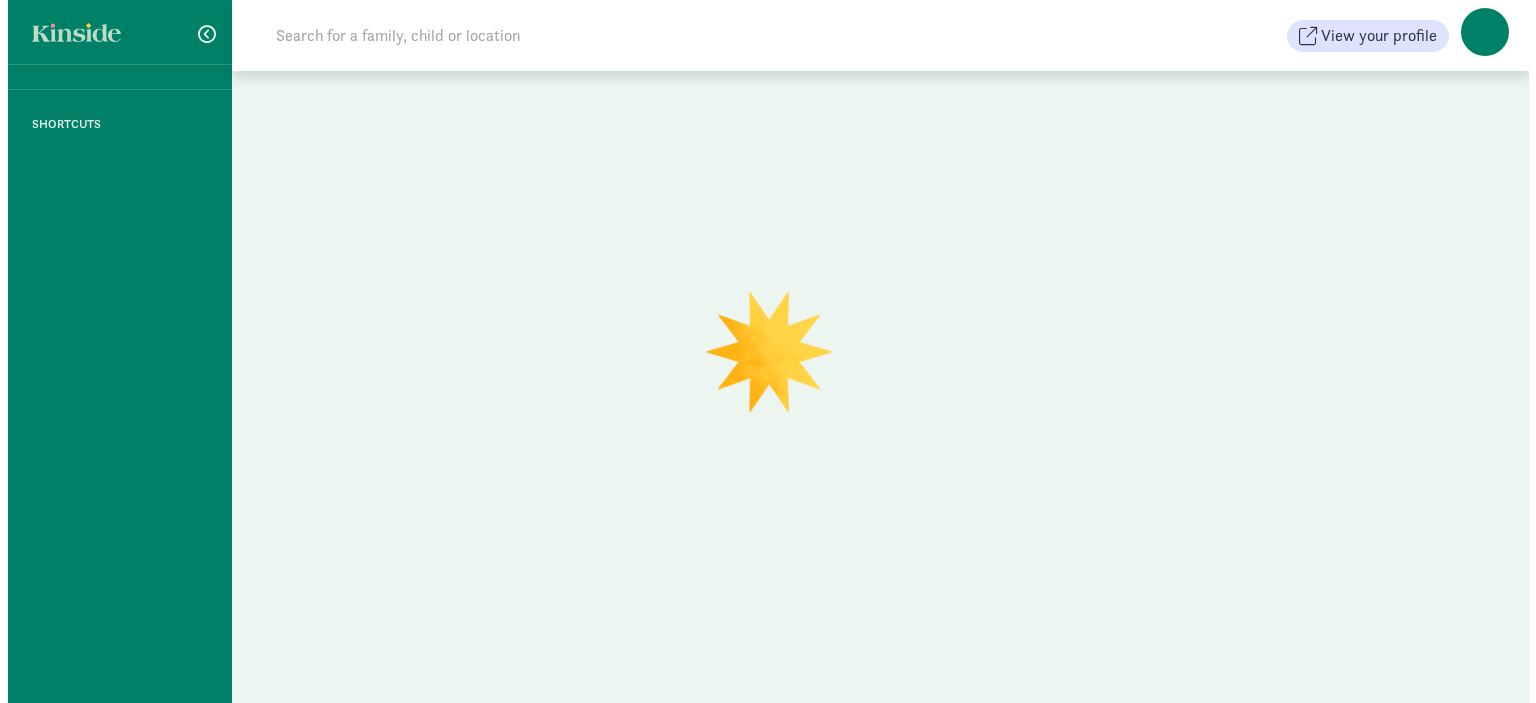 scroll, scrollTop: 0, scrollLeft: 0, axis: both 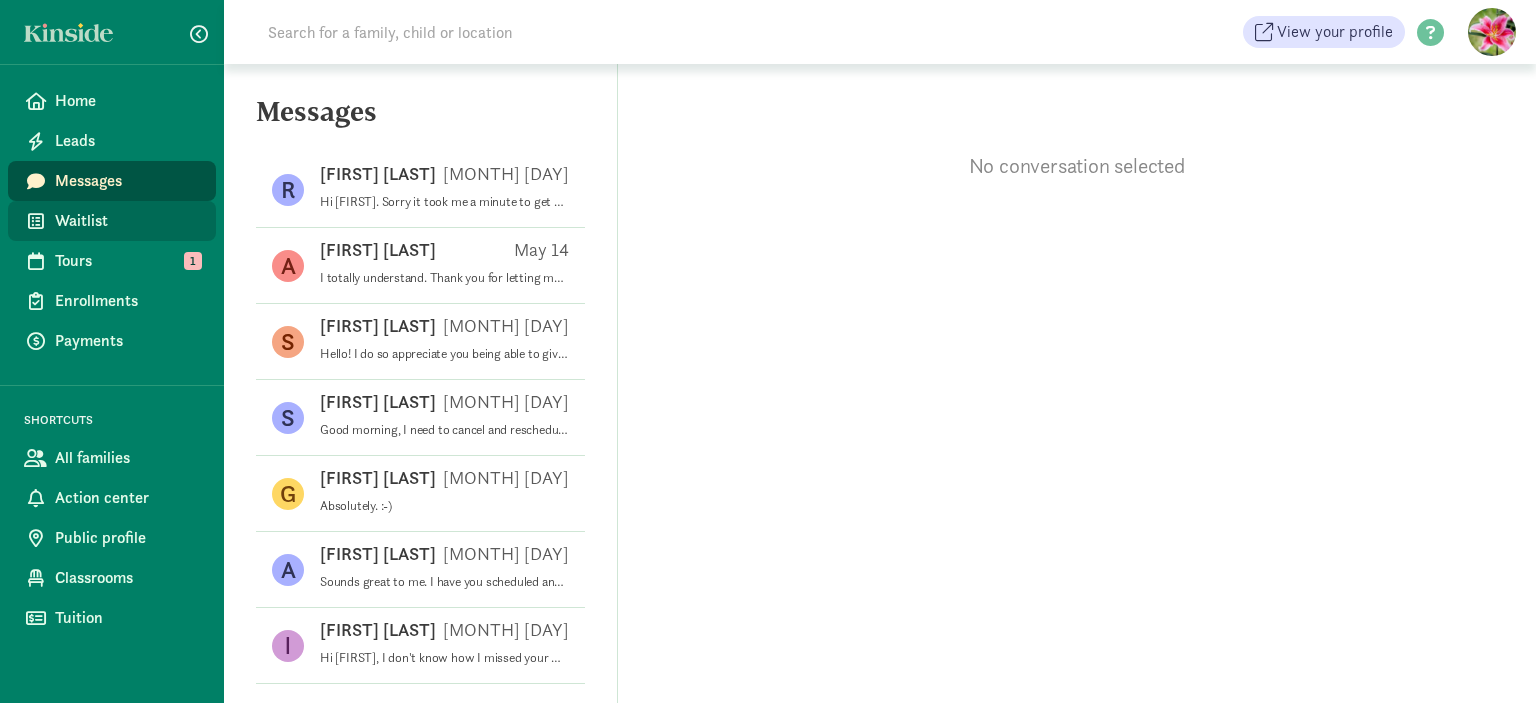 click on "Waitlist" at bounding box center (127, 221) 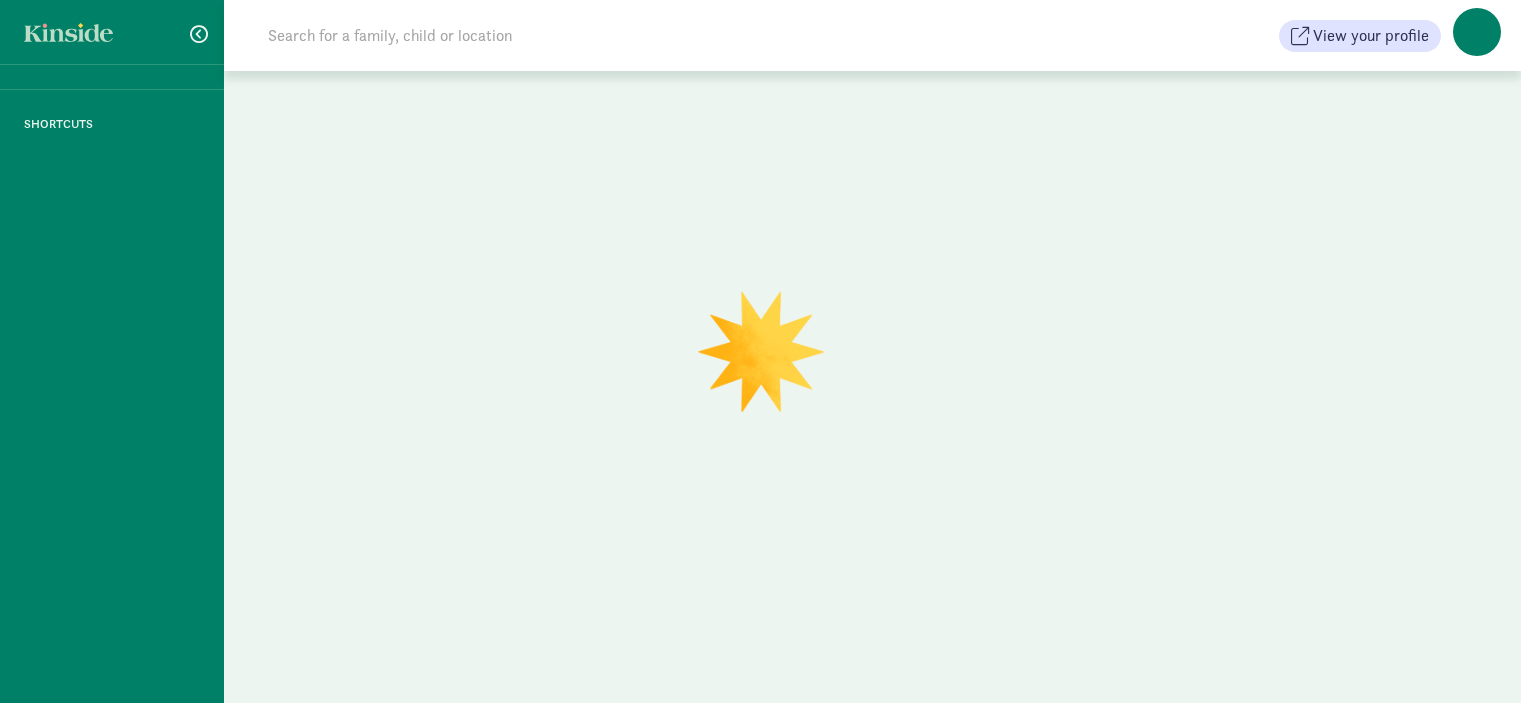 scroll, scrollTop: 0, scrollLeft: 0, axis: both 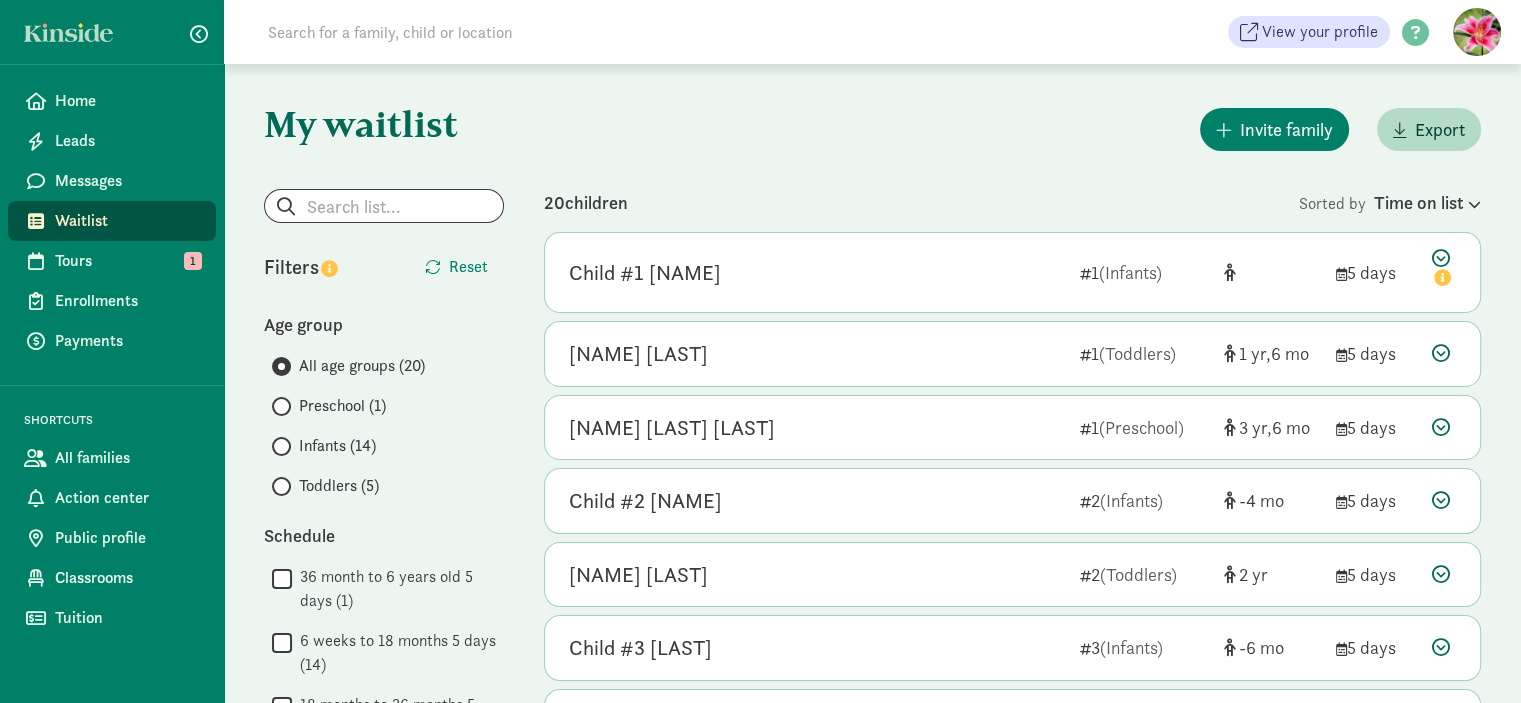 click on "Invite family
Export" at bounding box center (1012, 129) 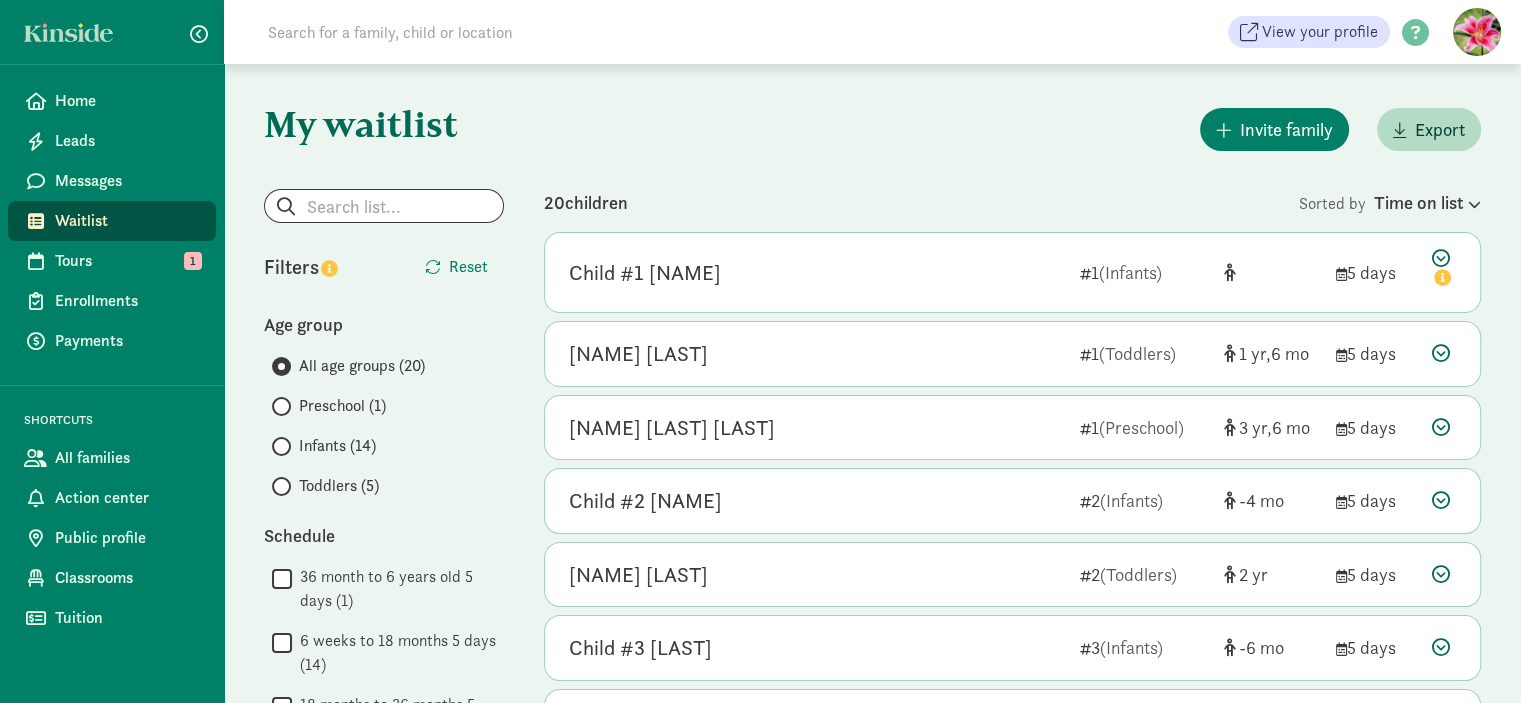 click on "Infants (14)" at bounding box center (337, 446) 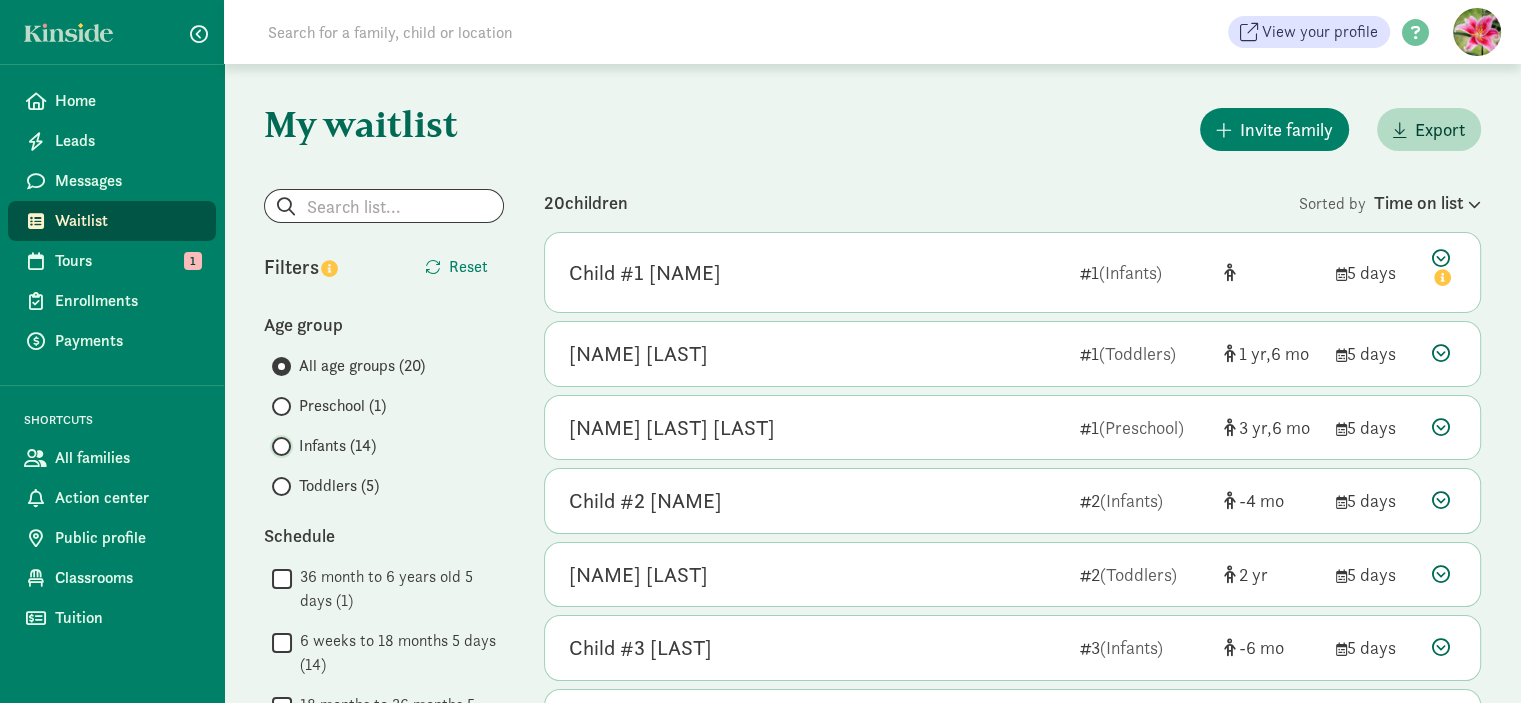 click on "Infants (14)" at bounding box center [278, 446] 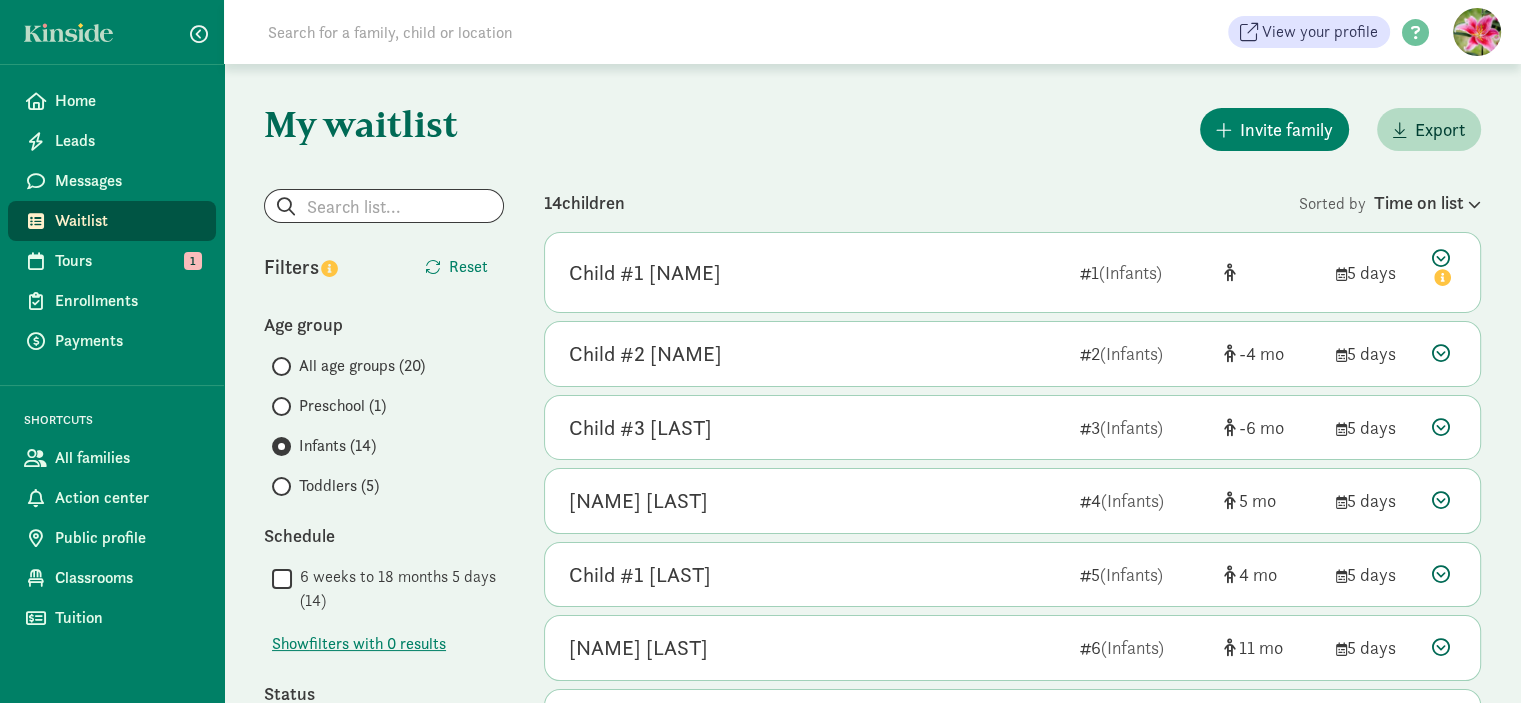 click on "Active (20)
My waitlist
Invite family
Export                   Show filters   Infants        Reset                   Filters     Reset   Age group       All age groups (20)
Preschool (1)
Infants (14)
Toddlers (5)
Schedule        6 weeks to 18 months 5 days (14)
Show
filters with 0 results
Status        Active (14)
   Deleted (51)
Show
filters with 0 results
Tour status        Not scheduled (13)
   Completed (1)
Show
filters with 0 results
Custom questions        Answered YES to "Do you have a child already enrolled in our Program?" (3)
Subsidies        Colorado Child Care Assistance Program (1)
Show
filters with 0 results
14  children
Sorted by
Time on list      Child #1 [NAME]        1  (Infants)        5 days     Child details     Edit" 